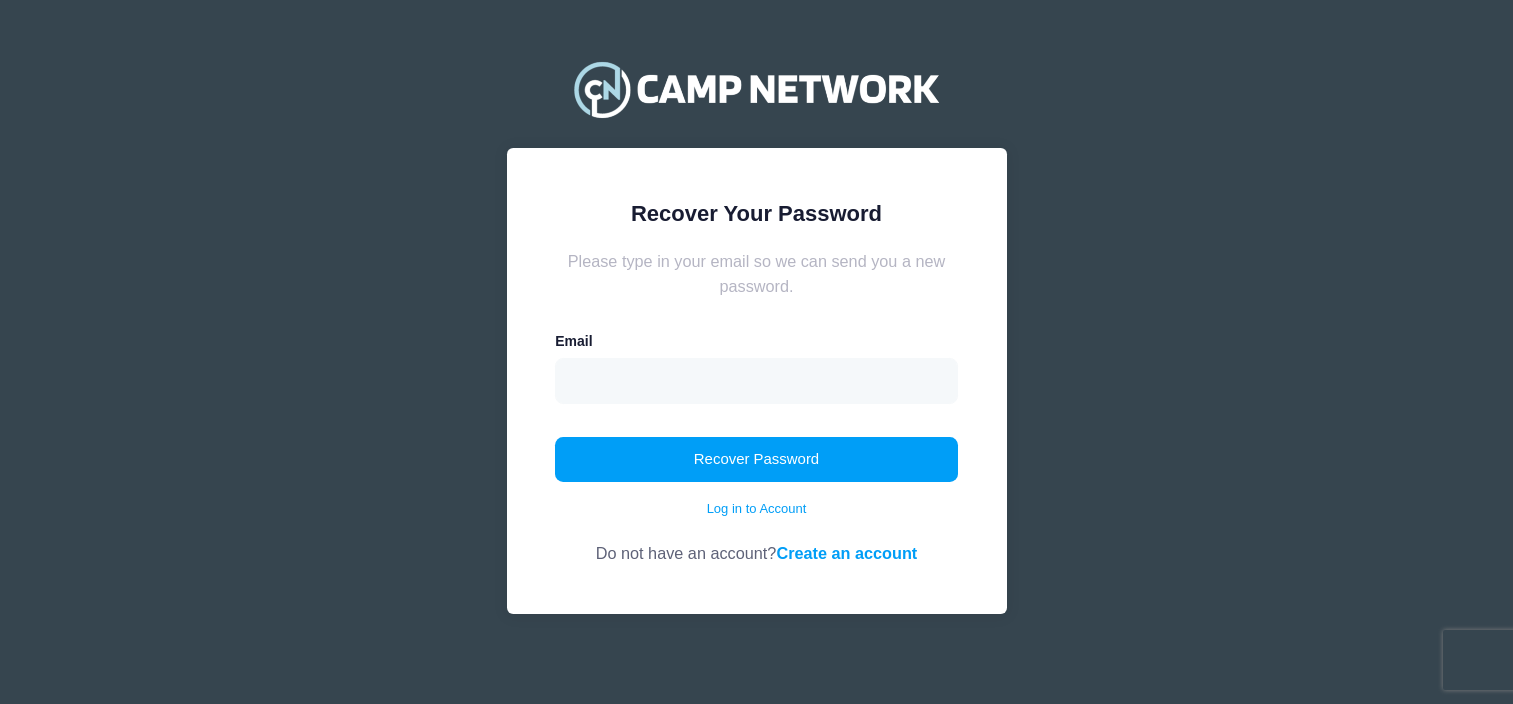 scroll, scrollTop: 0, scrollLeft: 0, axis: both 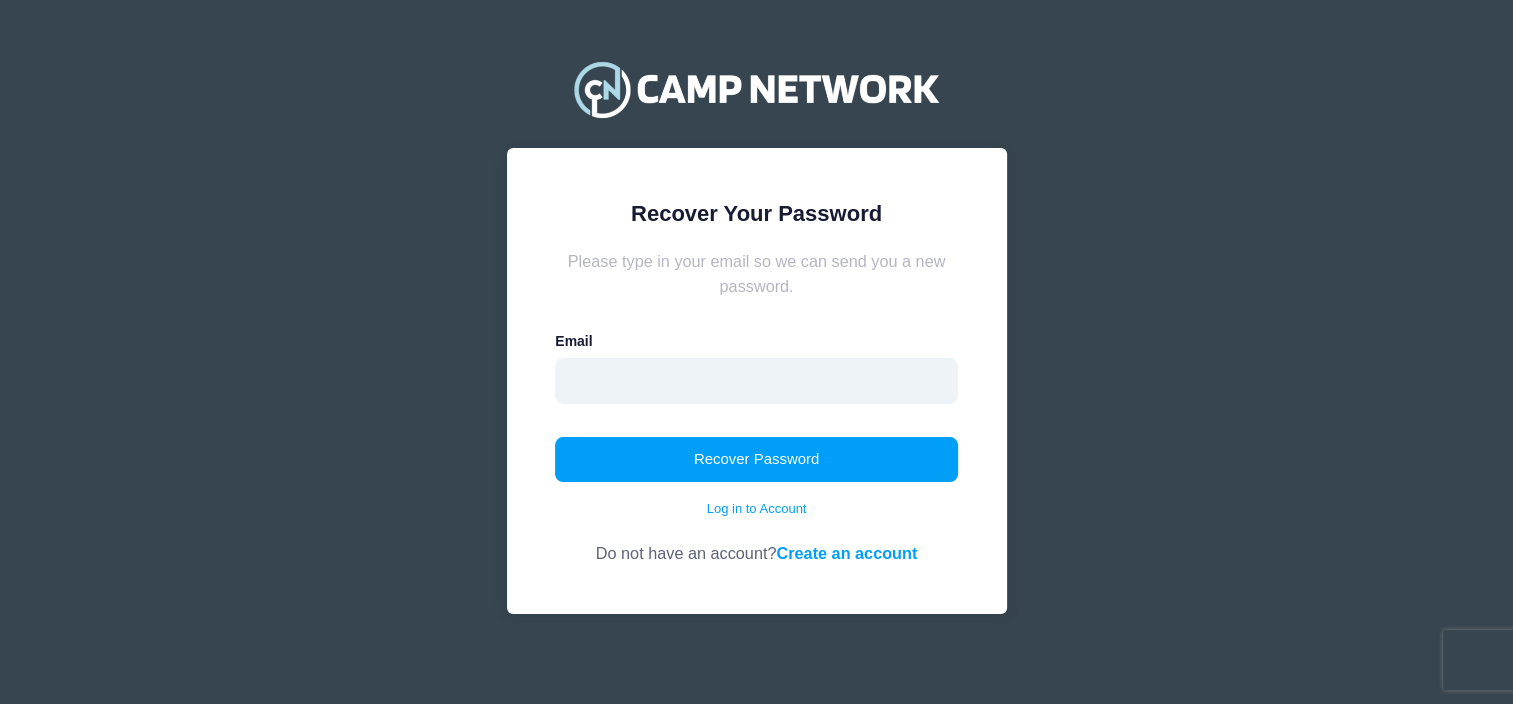 click at bounding box center [756, 381] 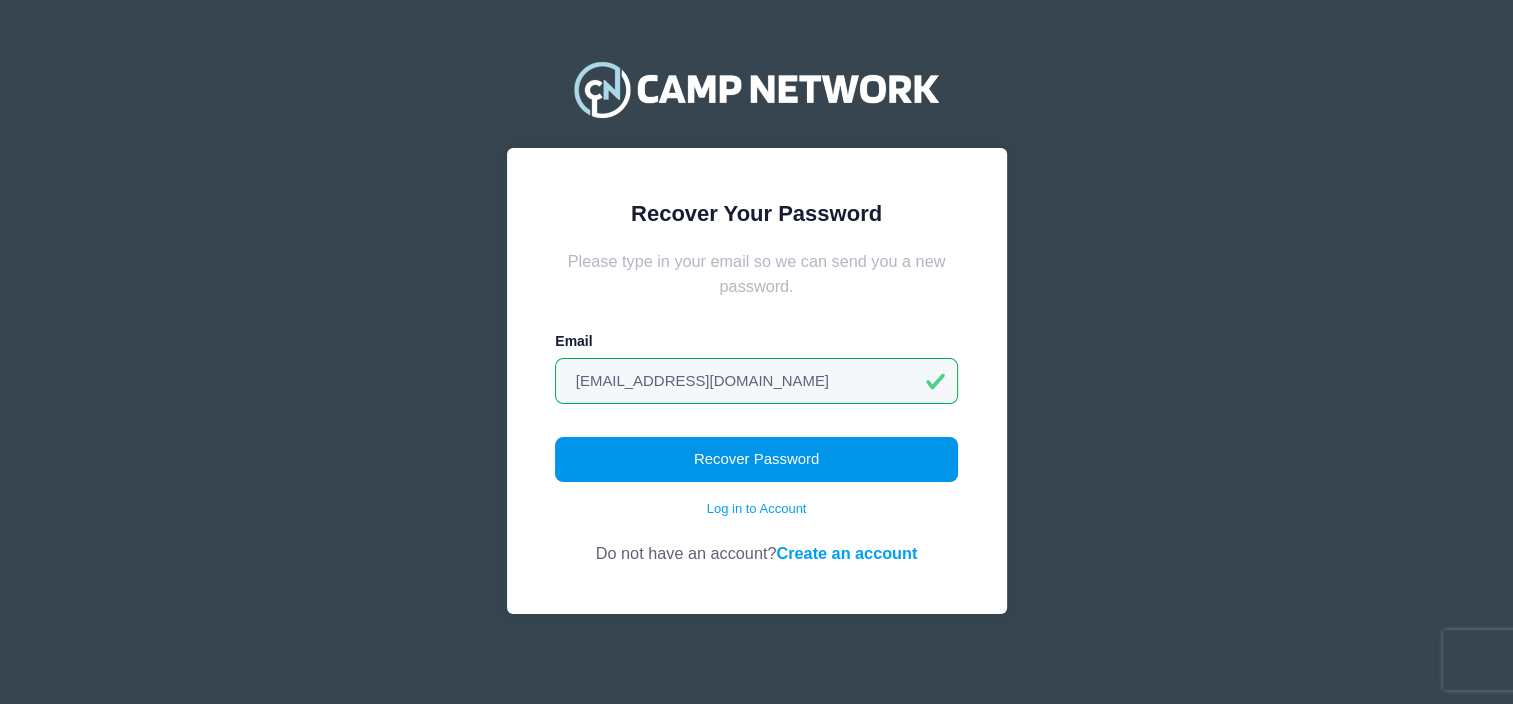 click on "Recover Password" at bounding box center (756, 460) 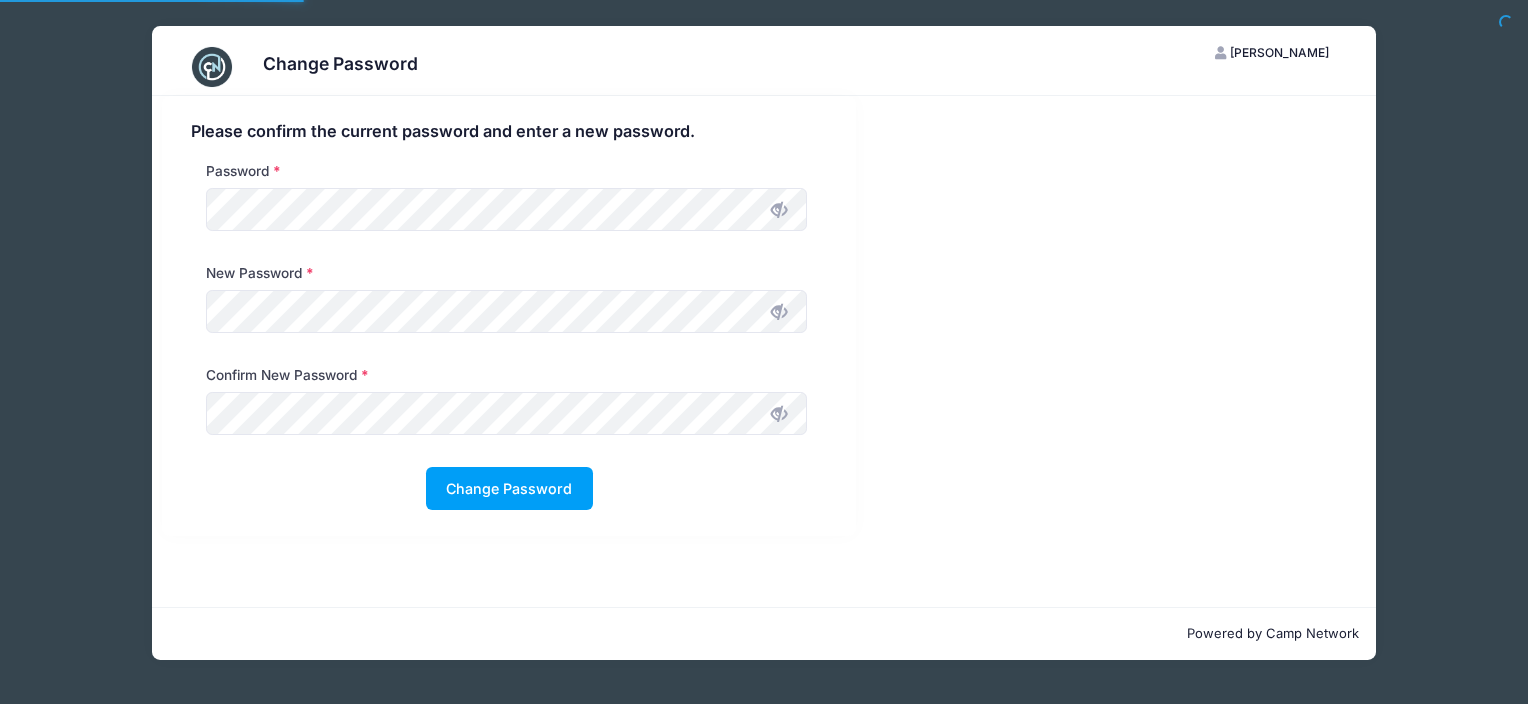 scroll, scrollTop: 0, scrollLeft: 0, axis: both 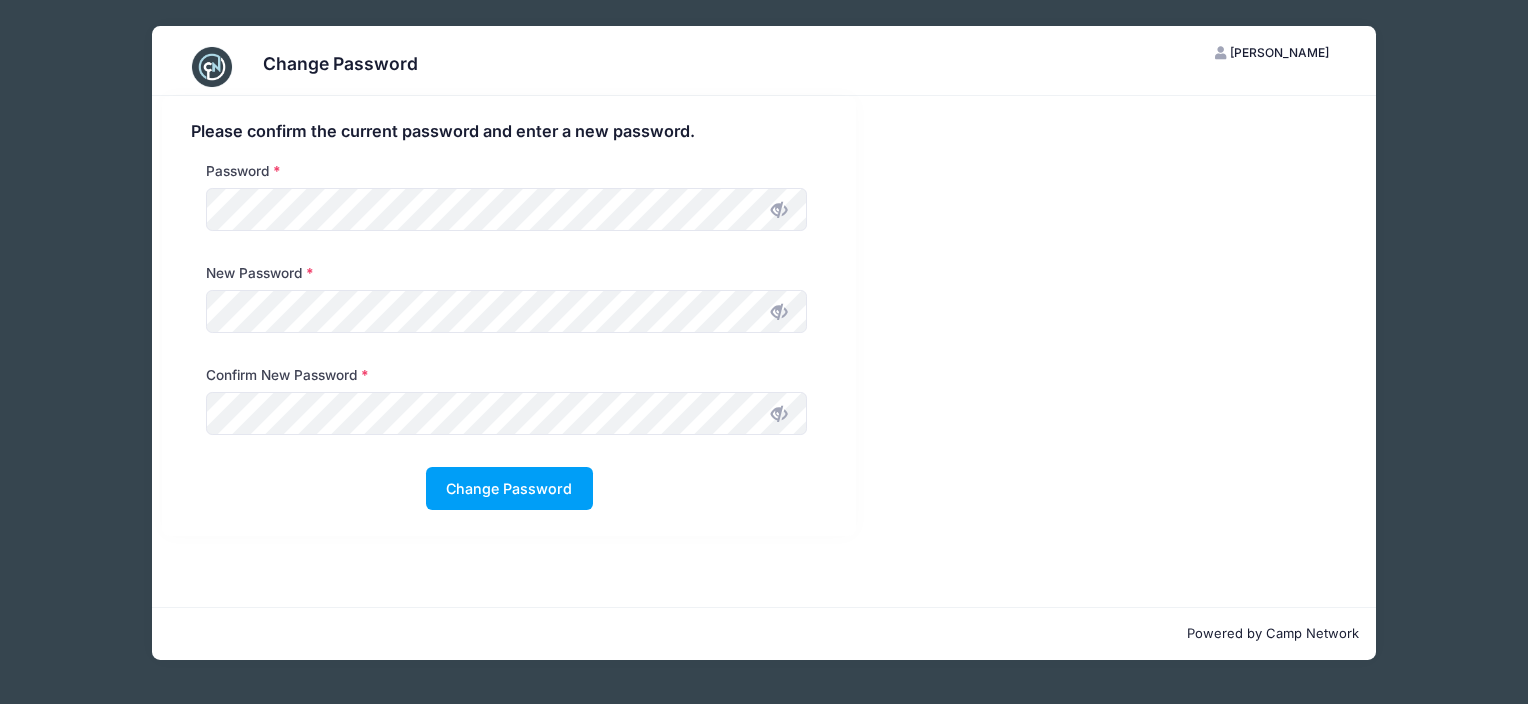 click at bounding box center [779, 311] 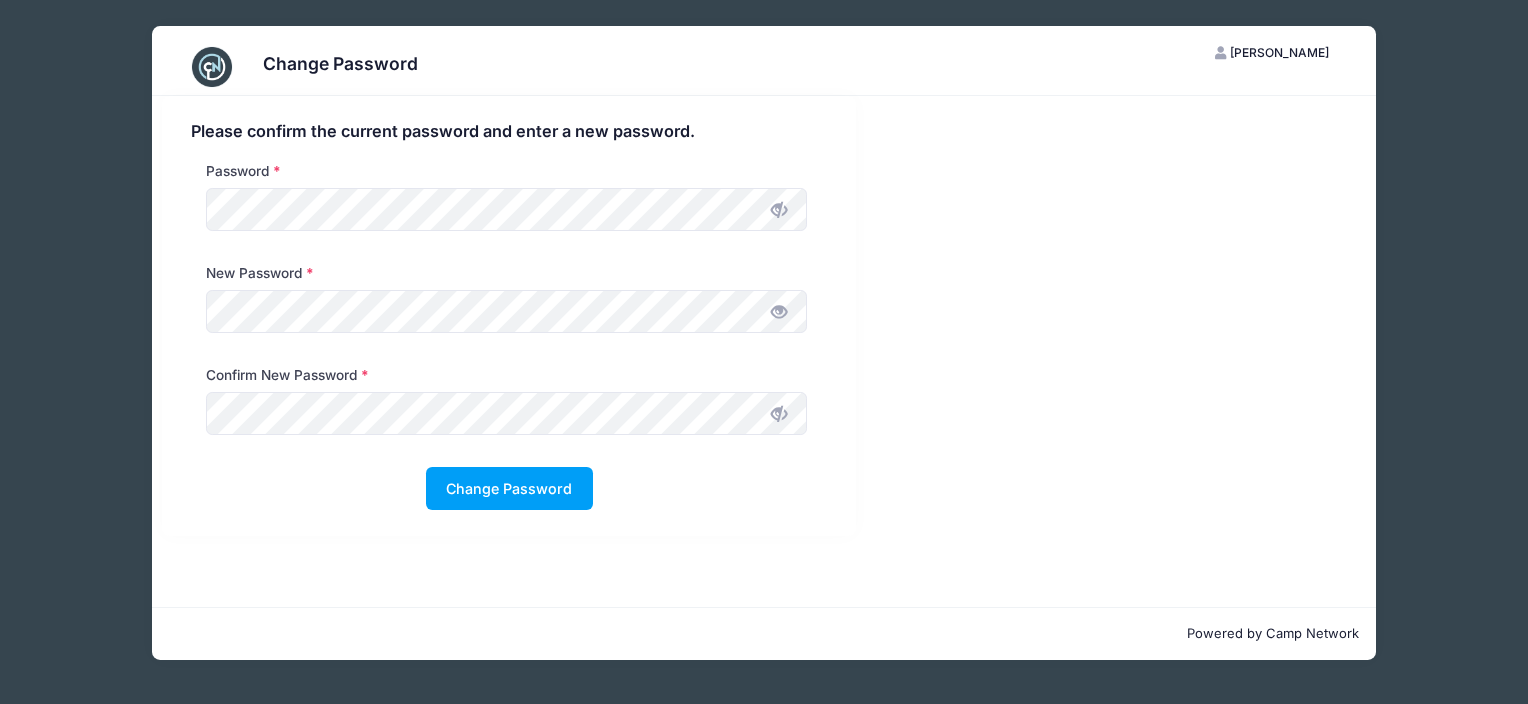 click at bounding box center (779, 413) 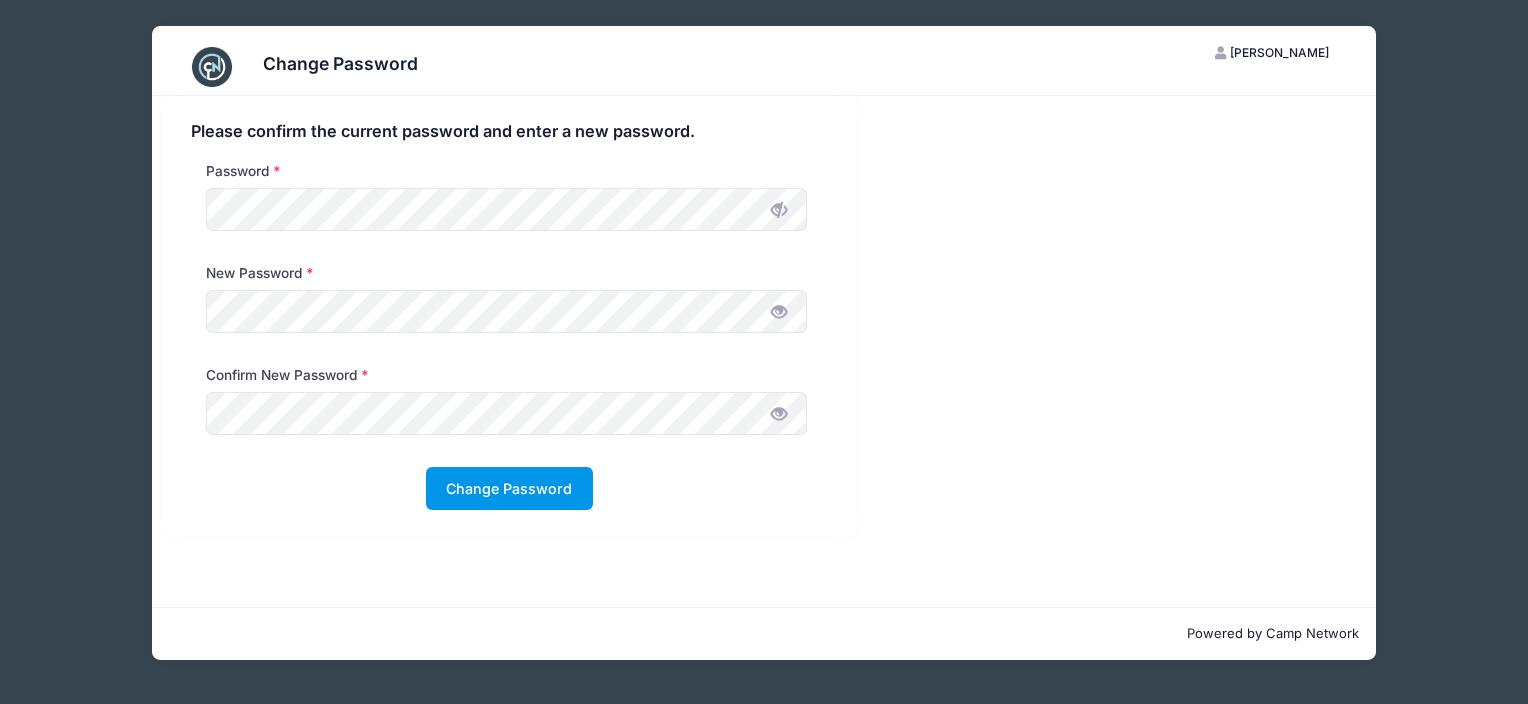click on "Change Password" at bounding box center (509, 488) 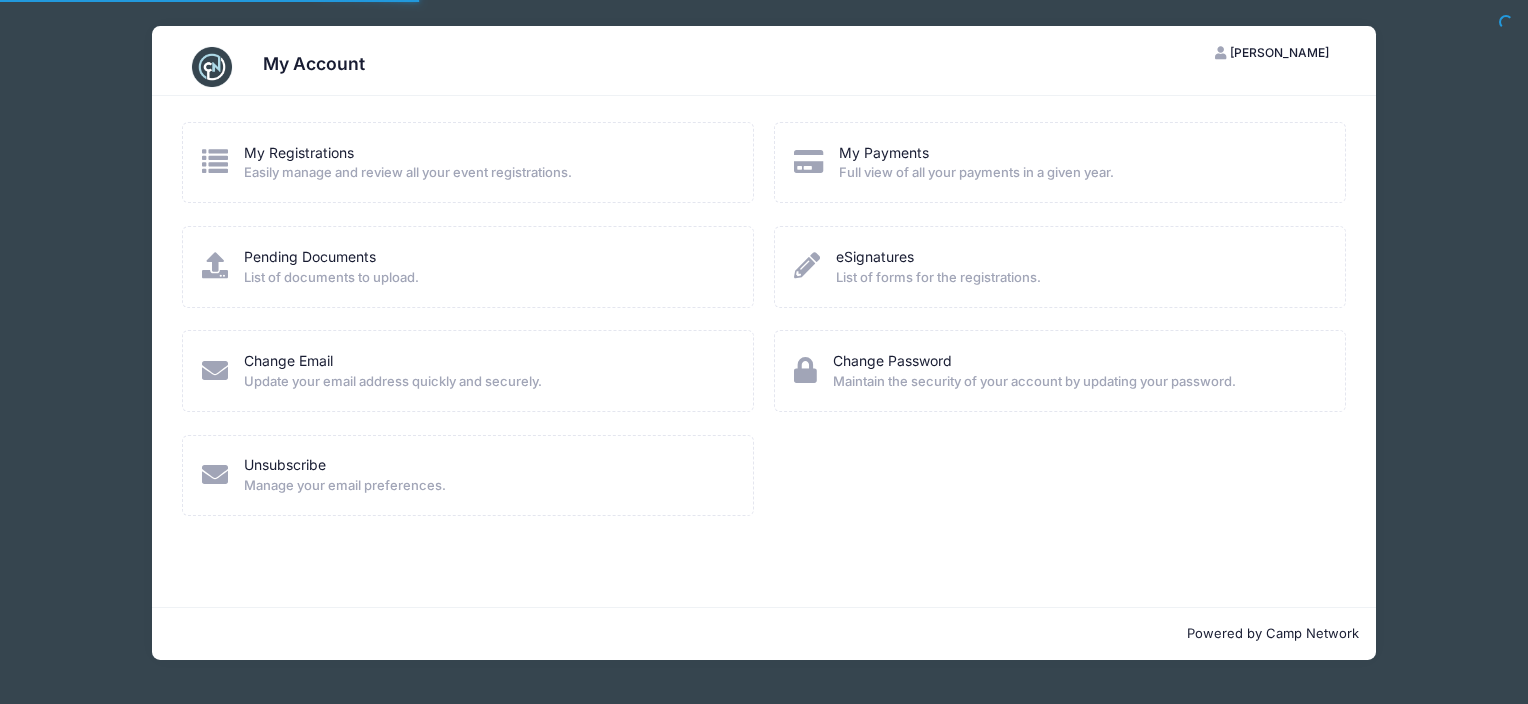 scroll, scrollTop: 0, scrollLeft: 0, axis: both 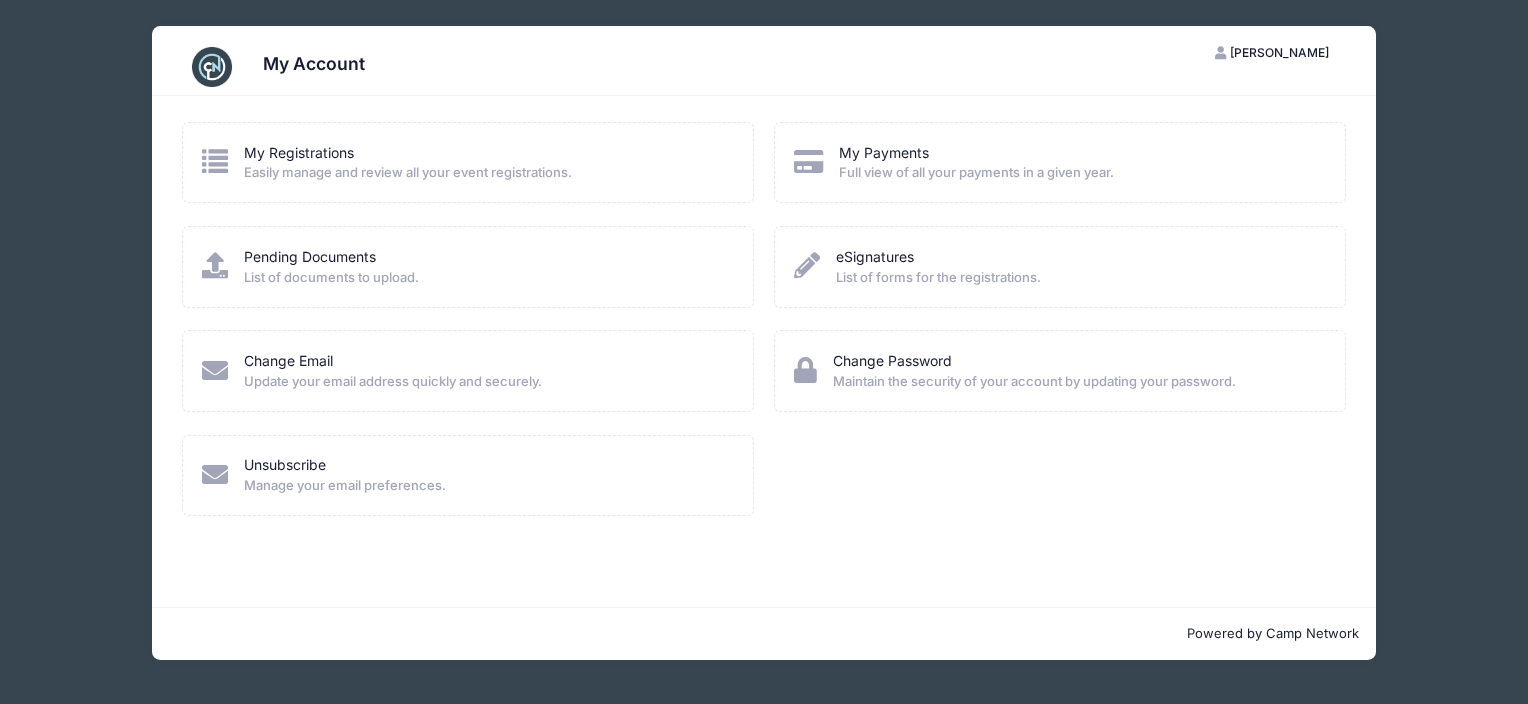 click on "Full view of all your payments in a given year." at bounding box center (976, 173) 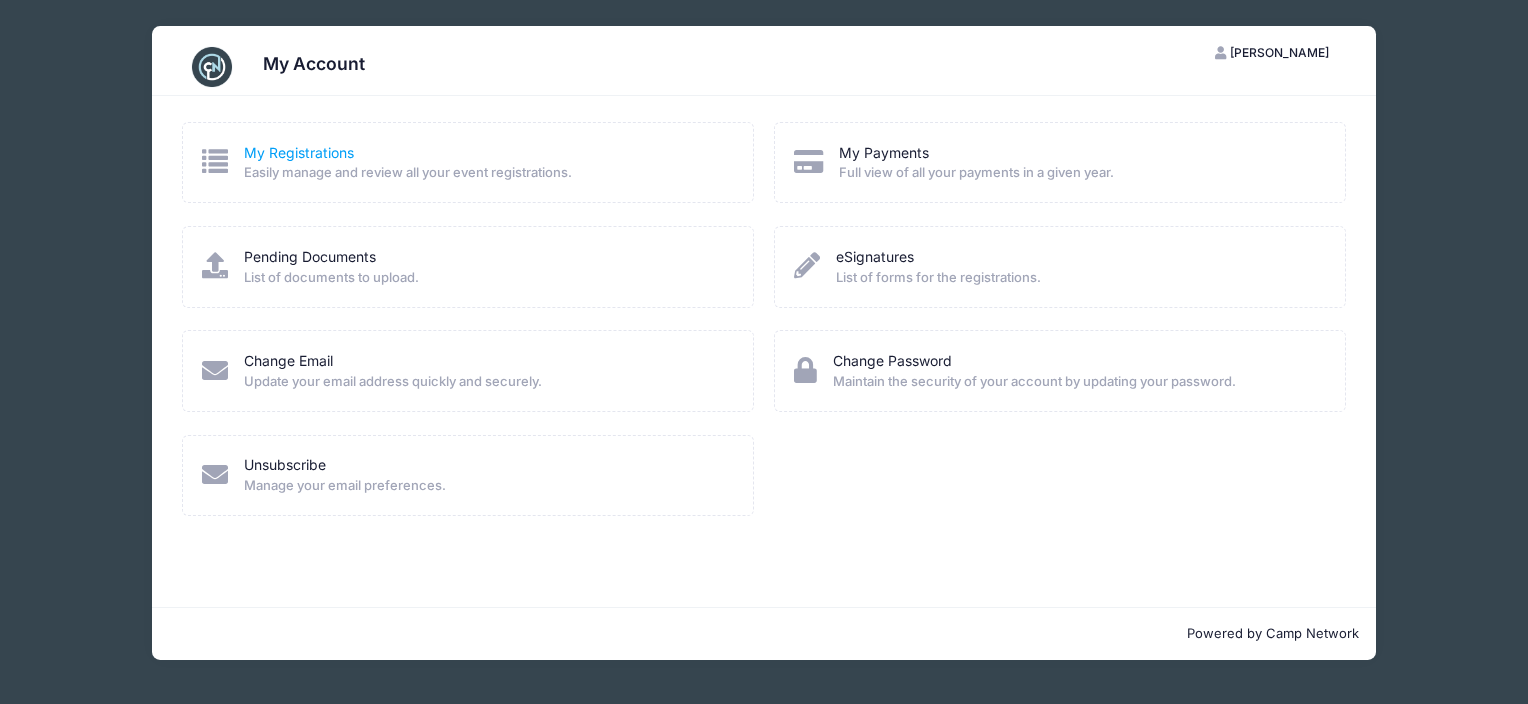 click on "My Registrations" at bounding box center [299, 152] 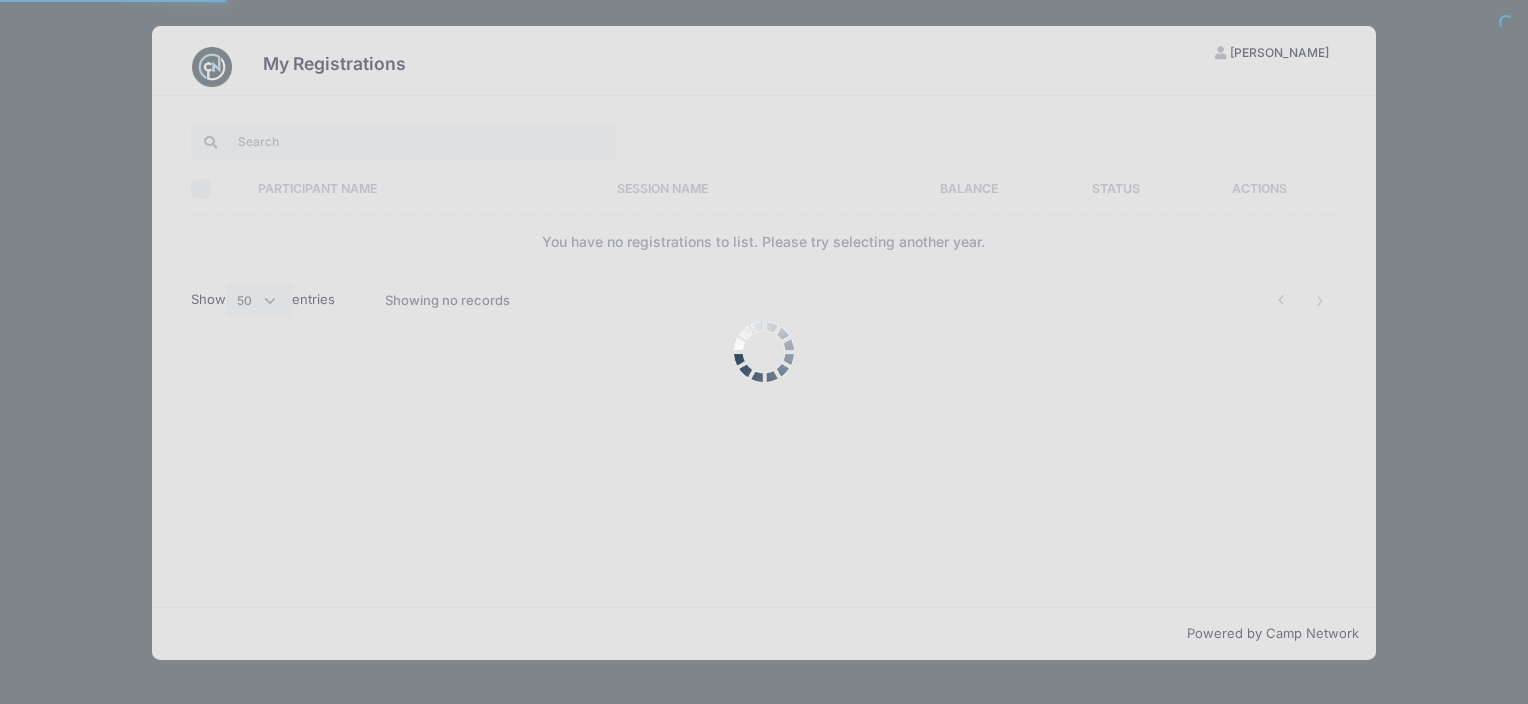 select on "50" 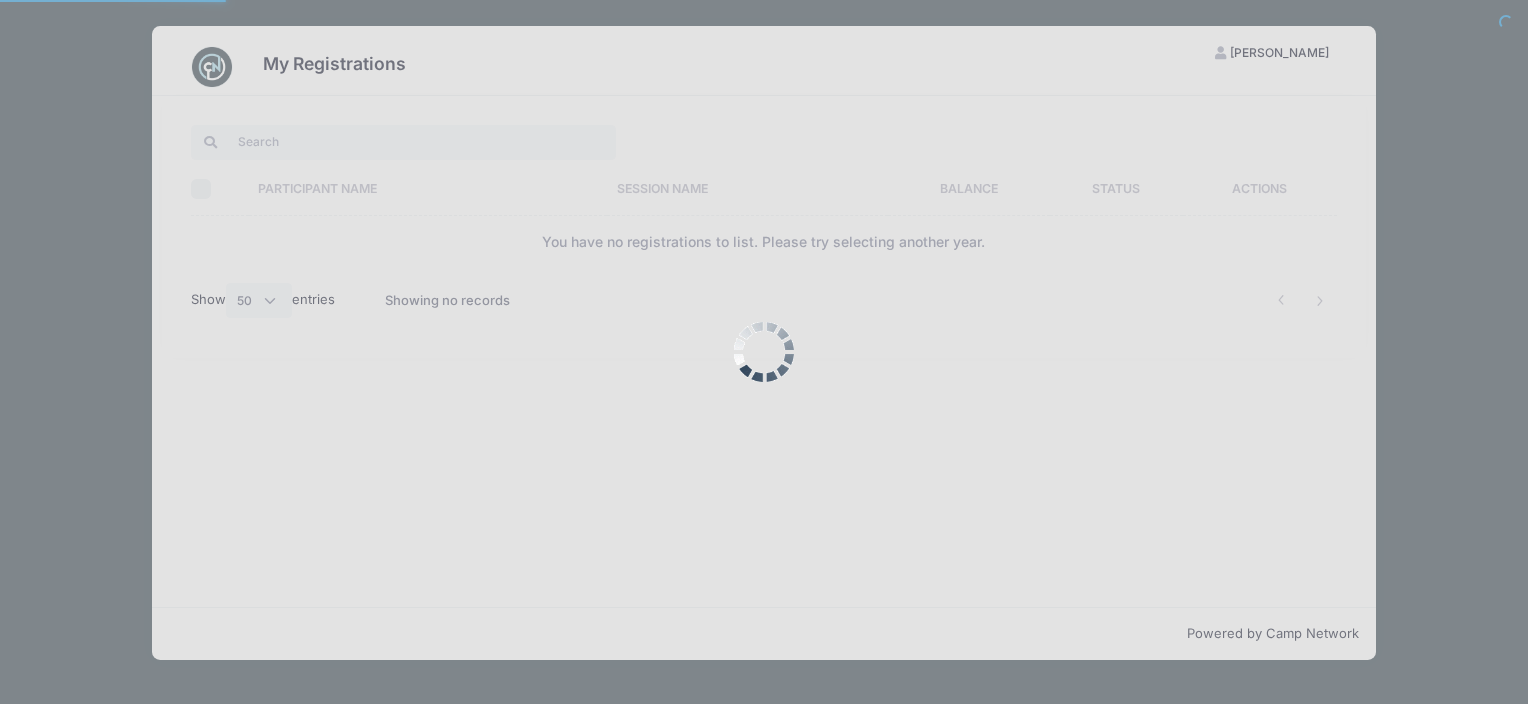 scroll, scrollTop: 0, scrollLeft: 0, axis: both 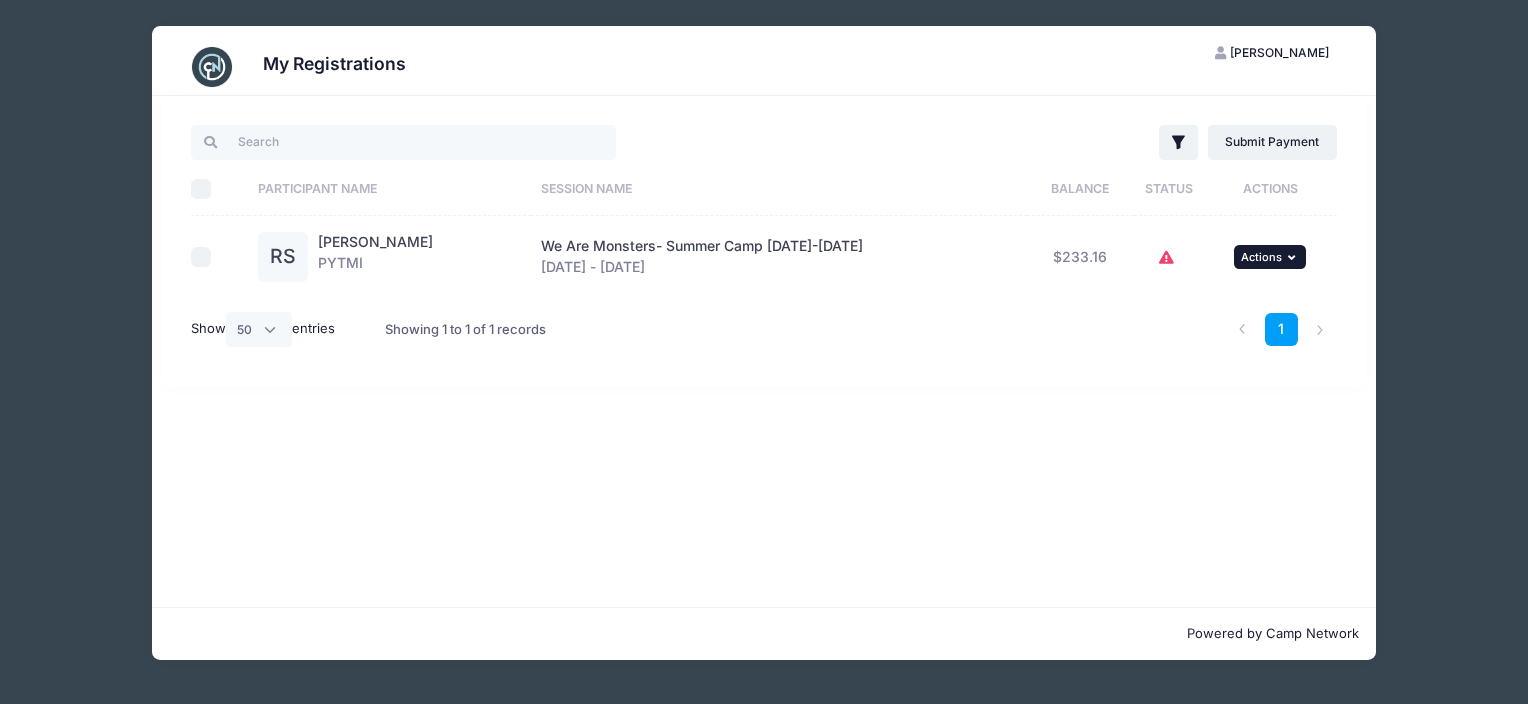 click on "Actions" at bounding box center (1261, 257) 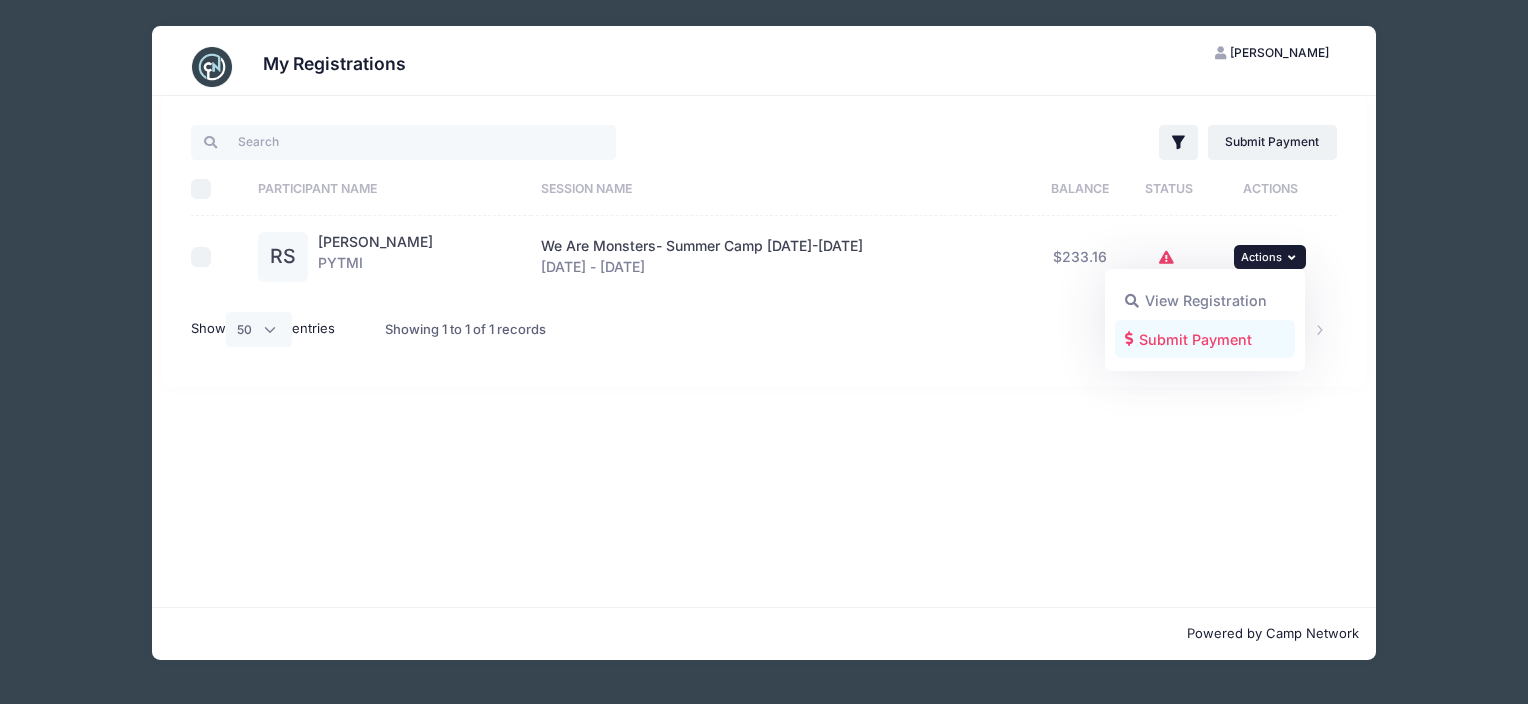 click on "Submit Payment" at bounding box center [1205, 339] 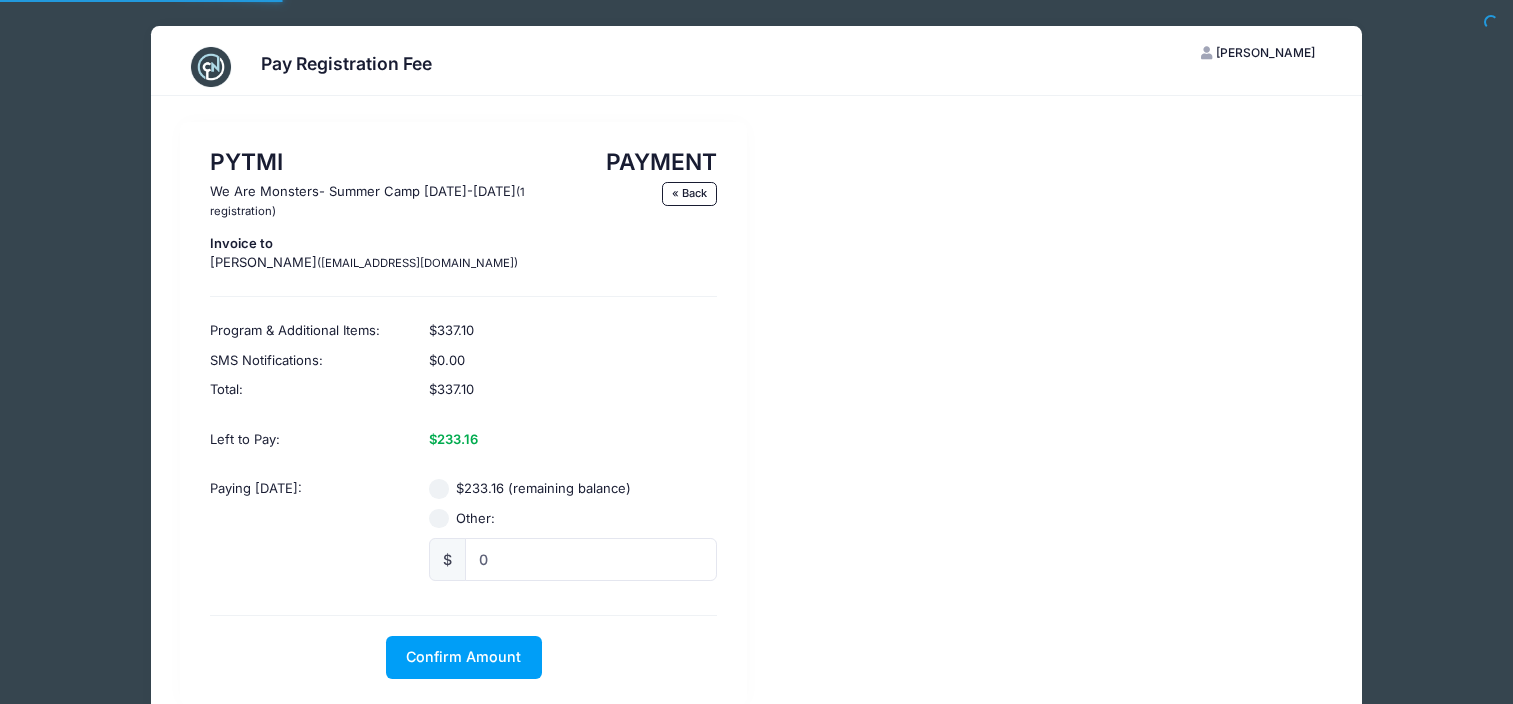 scroll, scrollTop: 0, scrollLeft: 0, axis: both 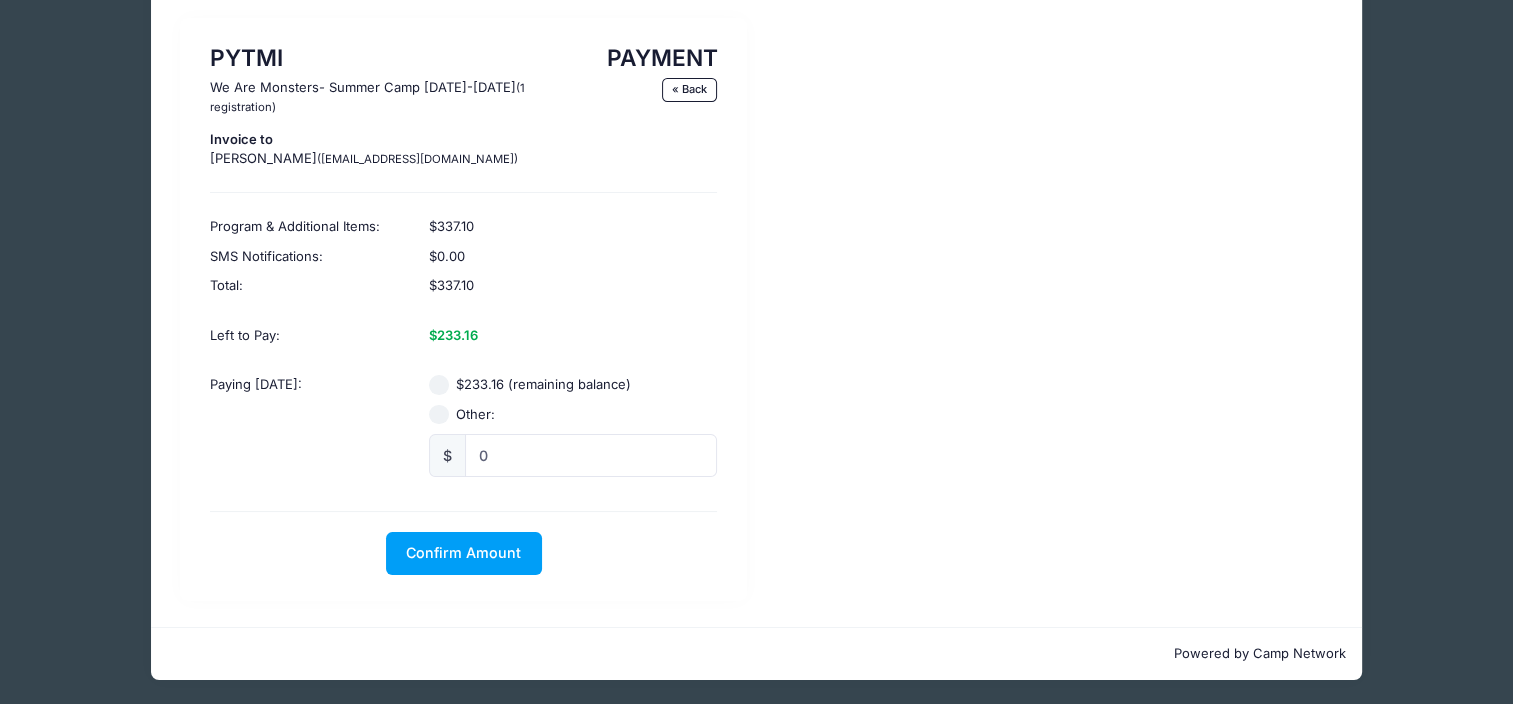 click on "$233.16 (remaining balance)" at bounding box center [439, 385] 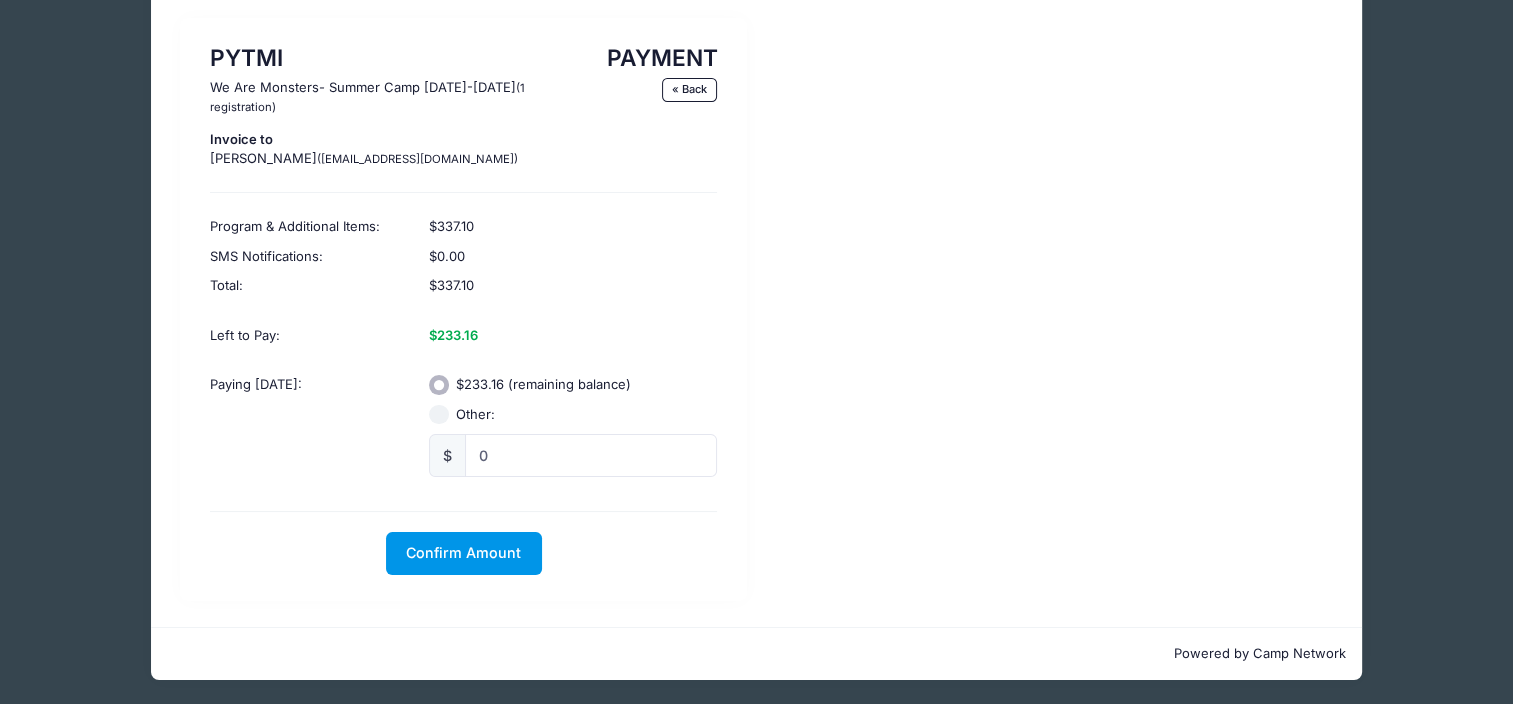 click on "Confirm Amount" at bounding box center [463, 552] 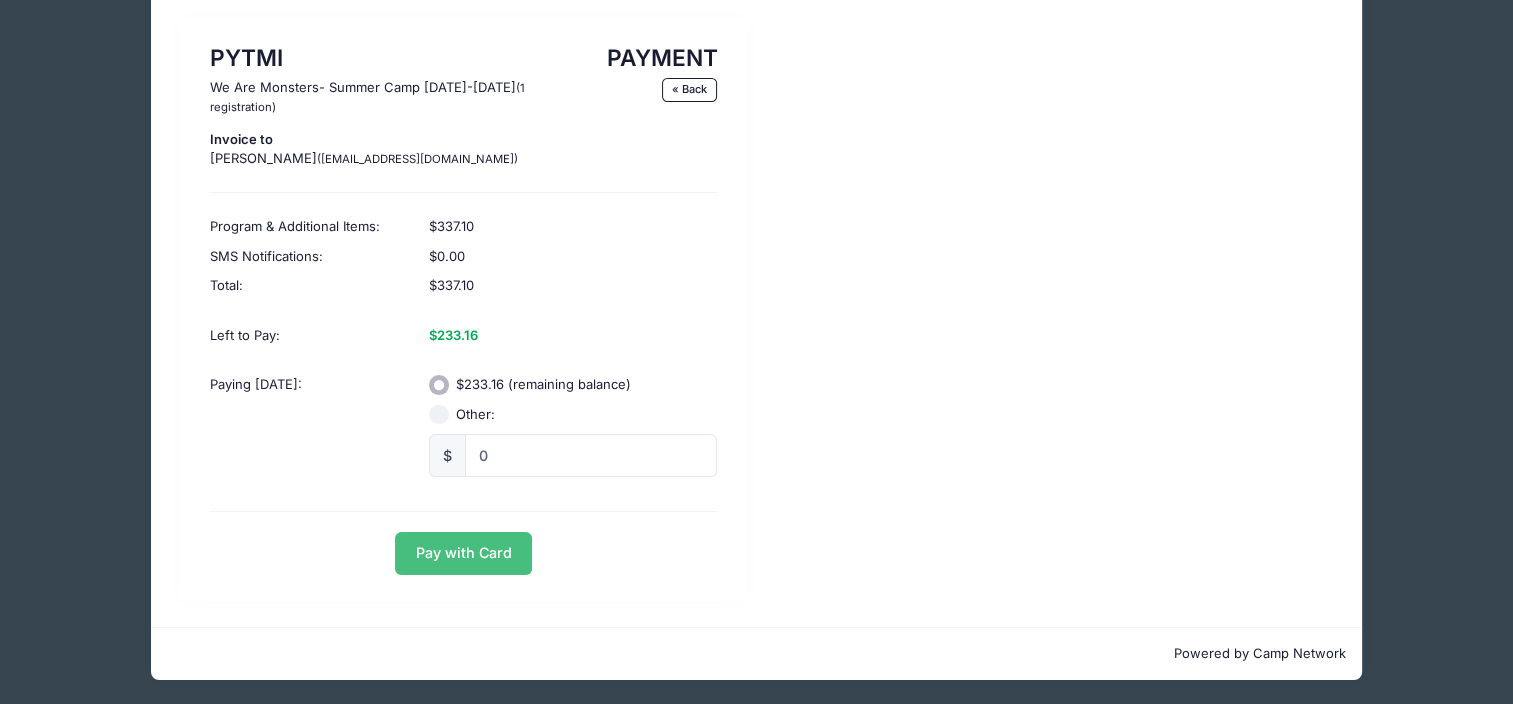 click on "Pay with Card" at bounding box center [463, 553] 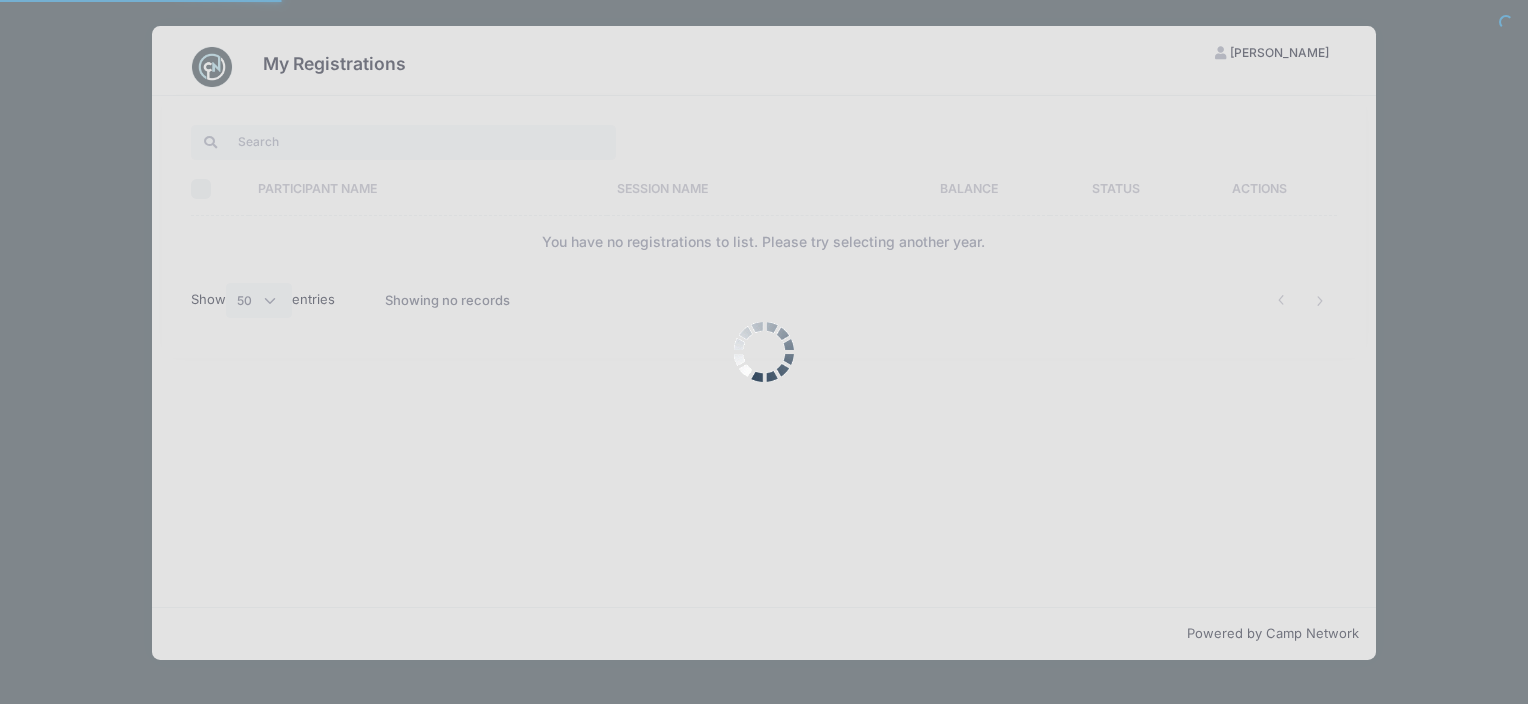 select on "50" 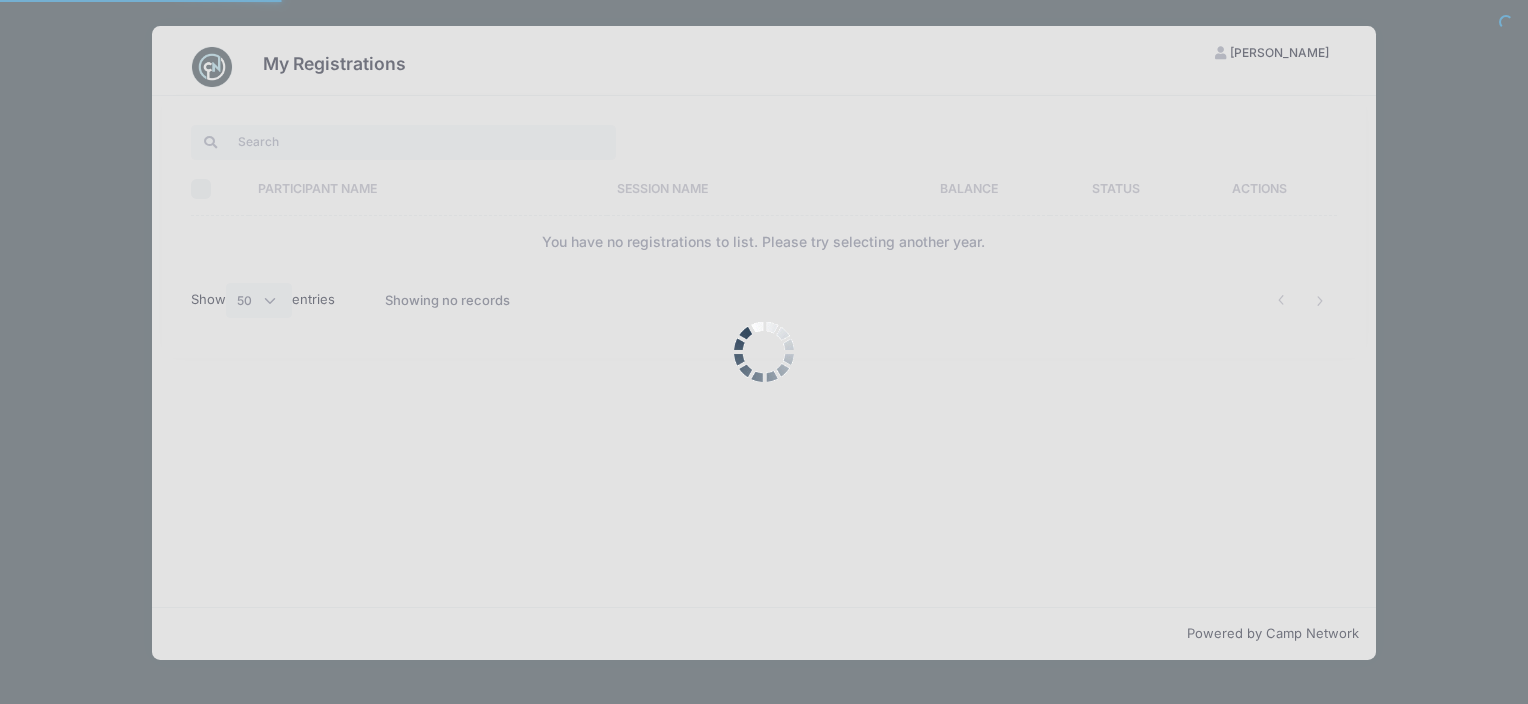 scroll, scrollTop: 0, scrollLeft: 0, axis: both 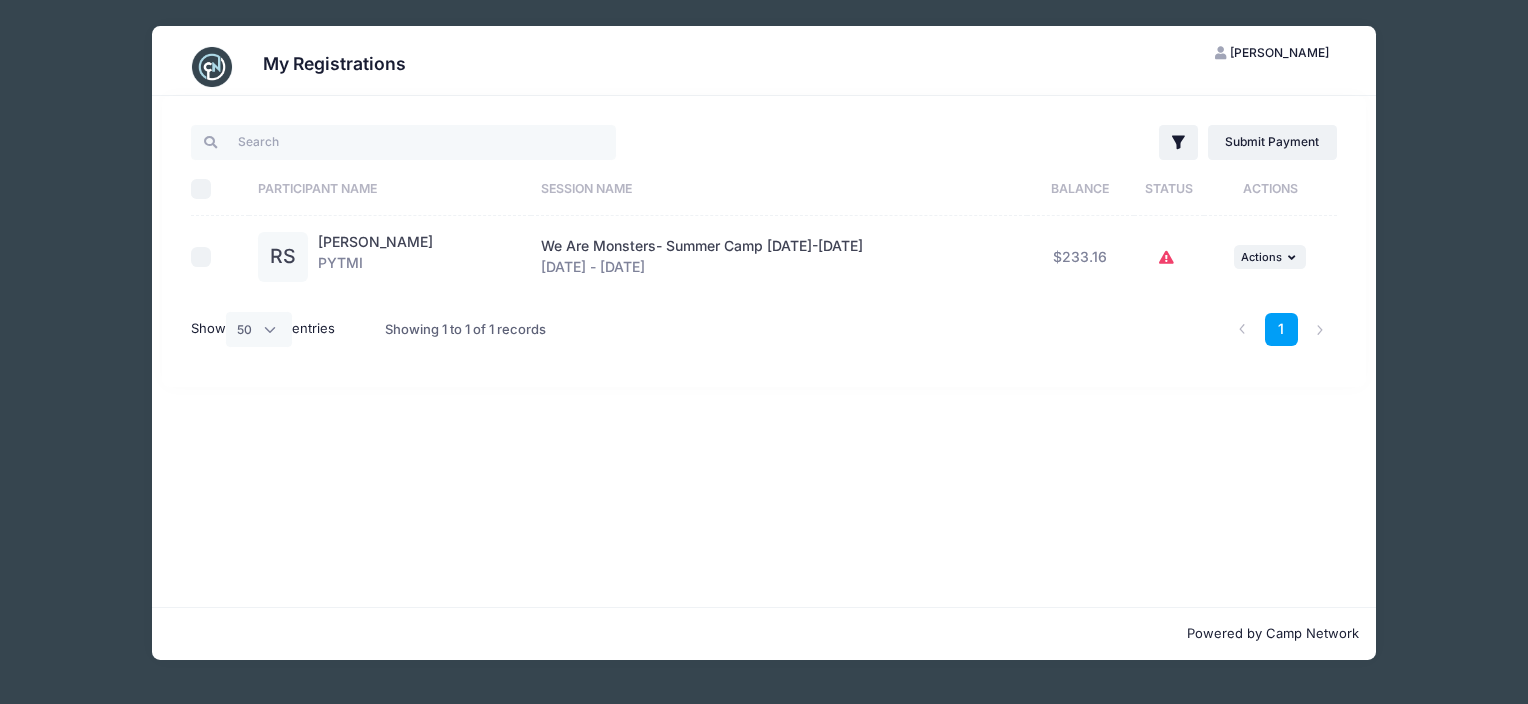 click on "RS" at bounding box center [283, 257] 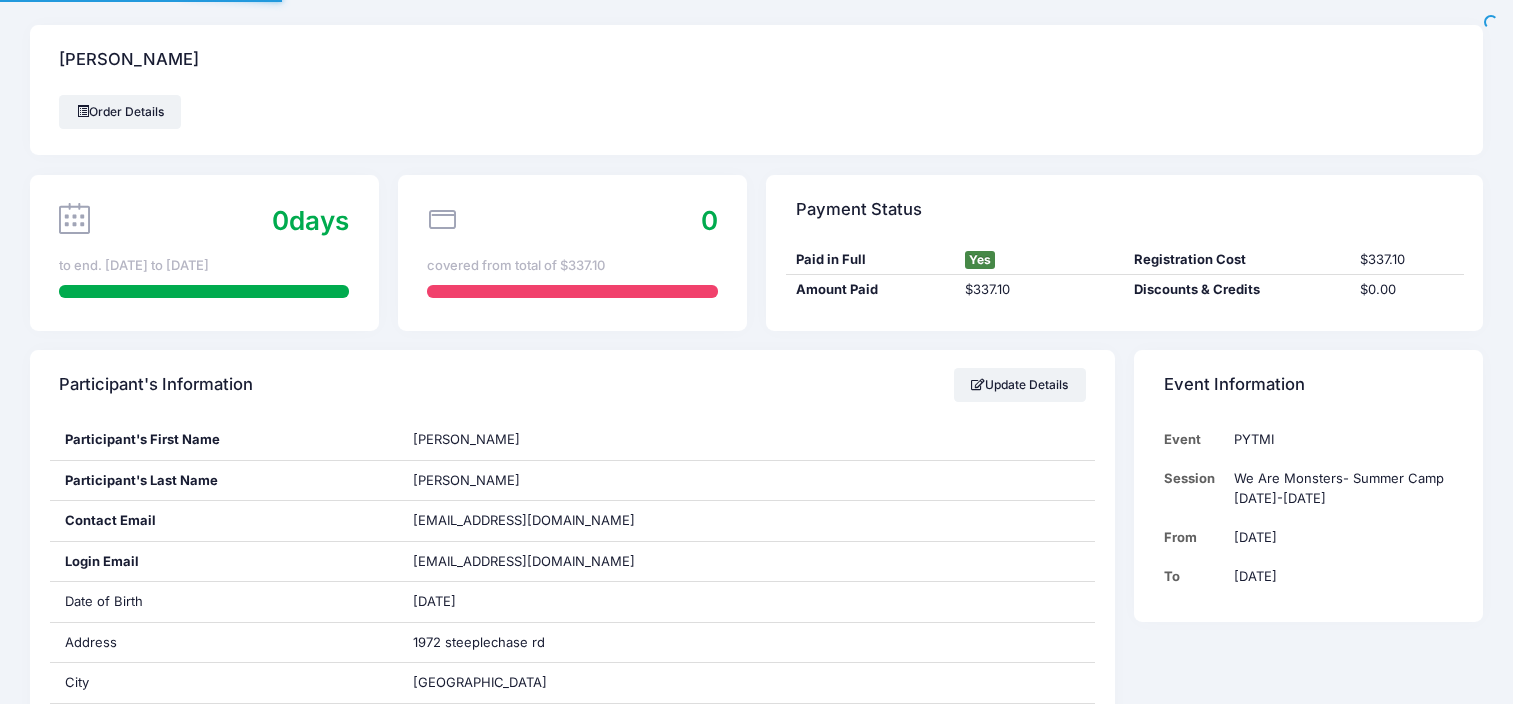 scroll, scrollTop: 0, scrollLeft: 0, axis: both 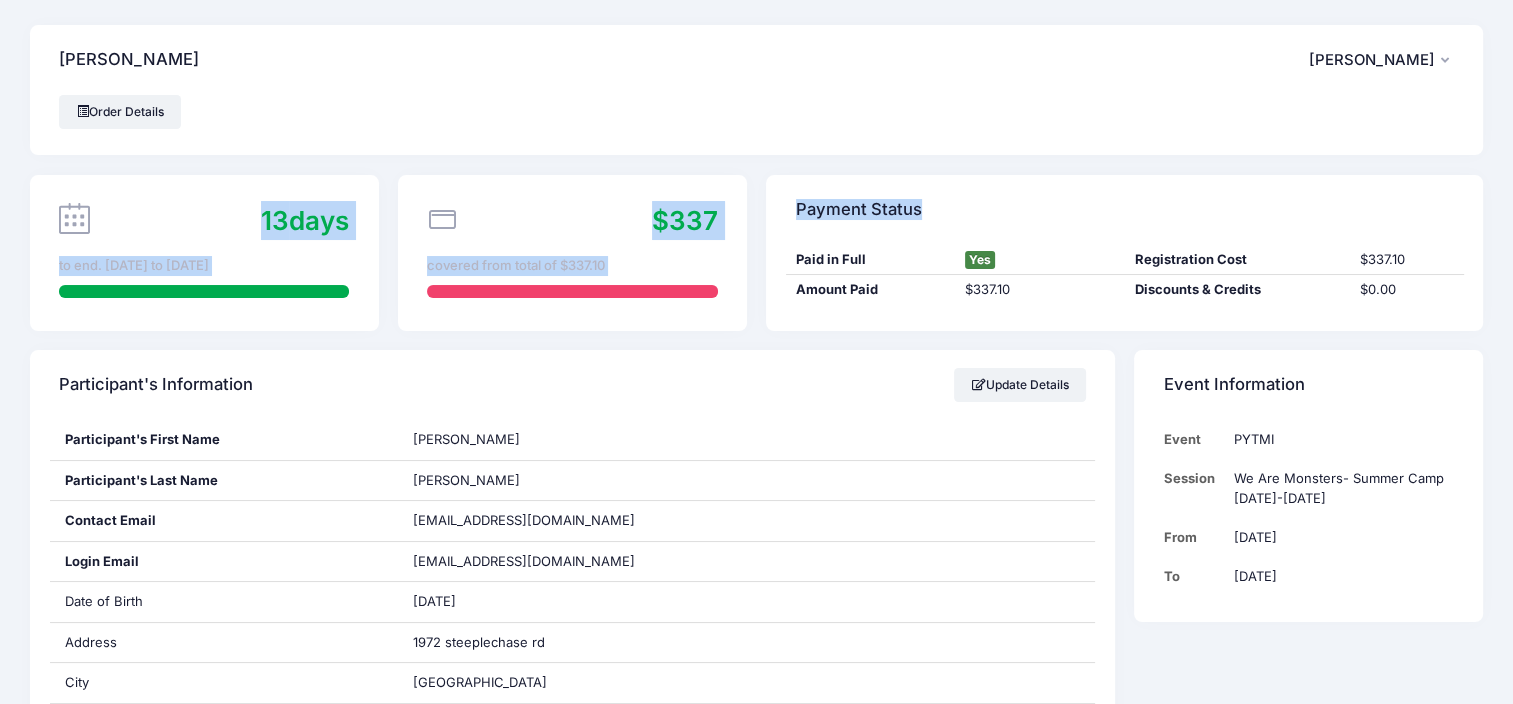 drag, startPoint x: 1512, startPoint y: 86, endPoint x: 1531, endPoint y: 196, distance: 111.62885 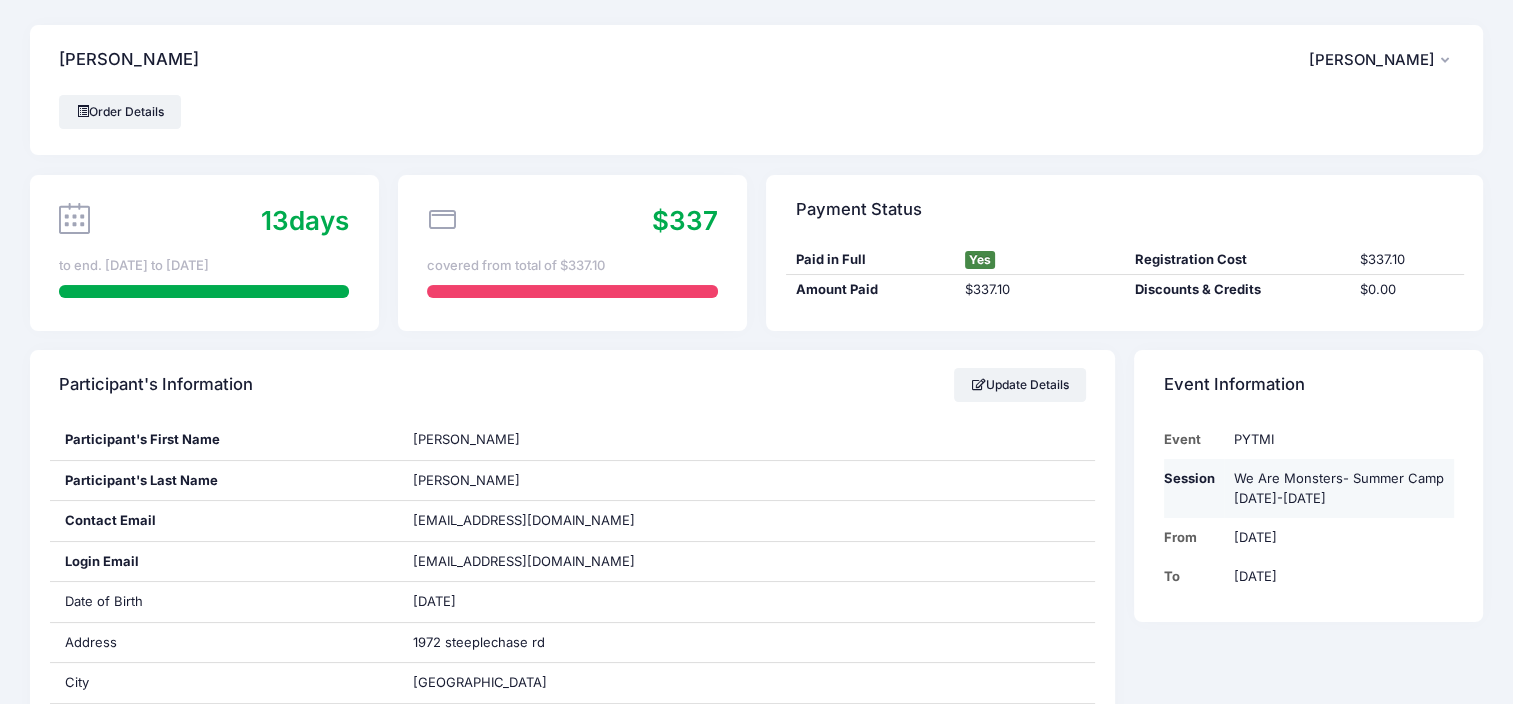drag, startPoint x: 1531, startPoint y: 196, endPoint x: 1409, endPoint y: 492, distance: 320.15622 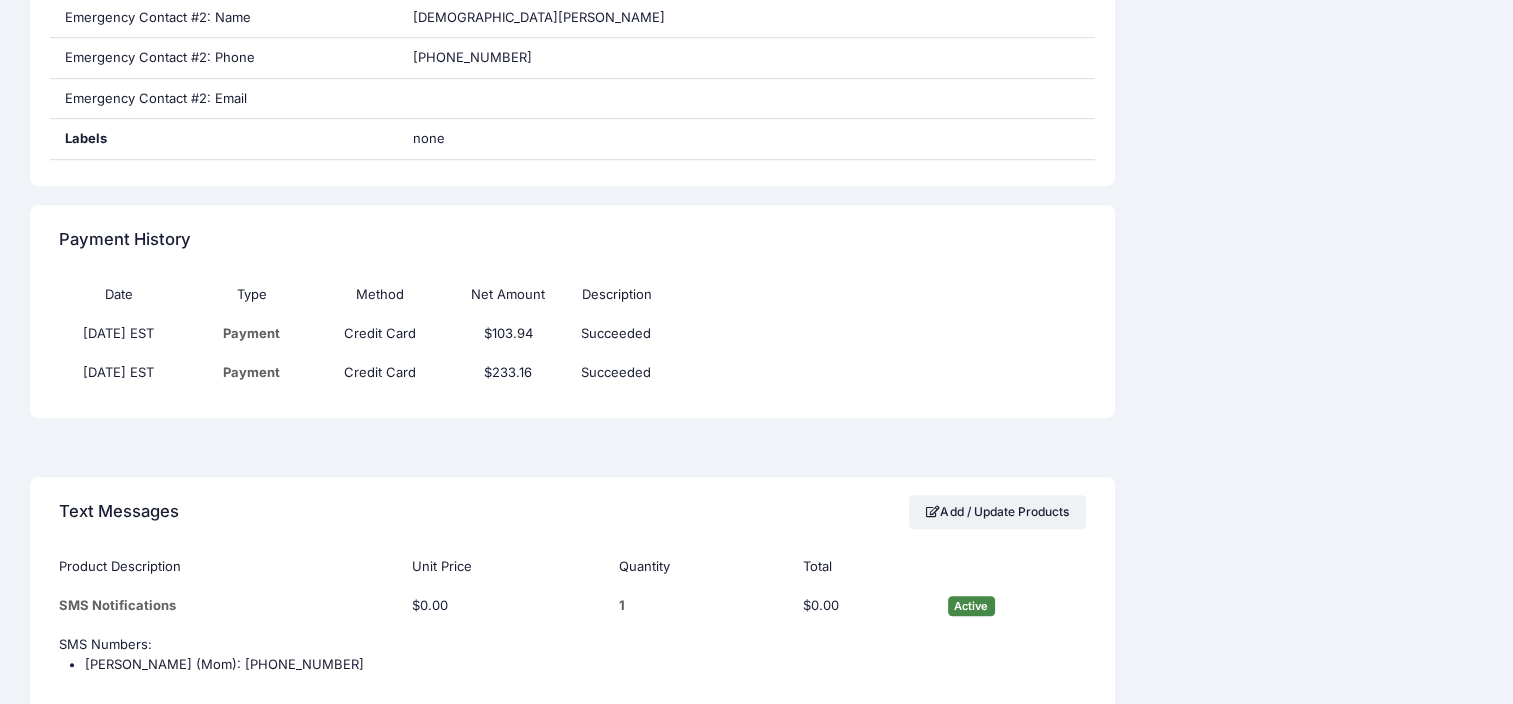 scroll, scrollTop: 1492, scrollLeft: 0, axis: vertical 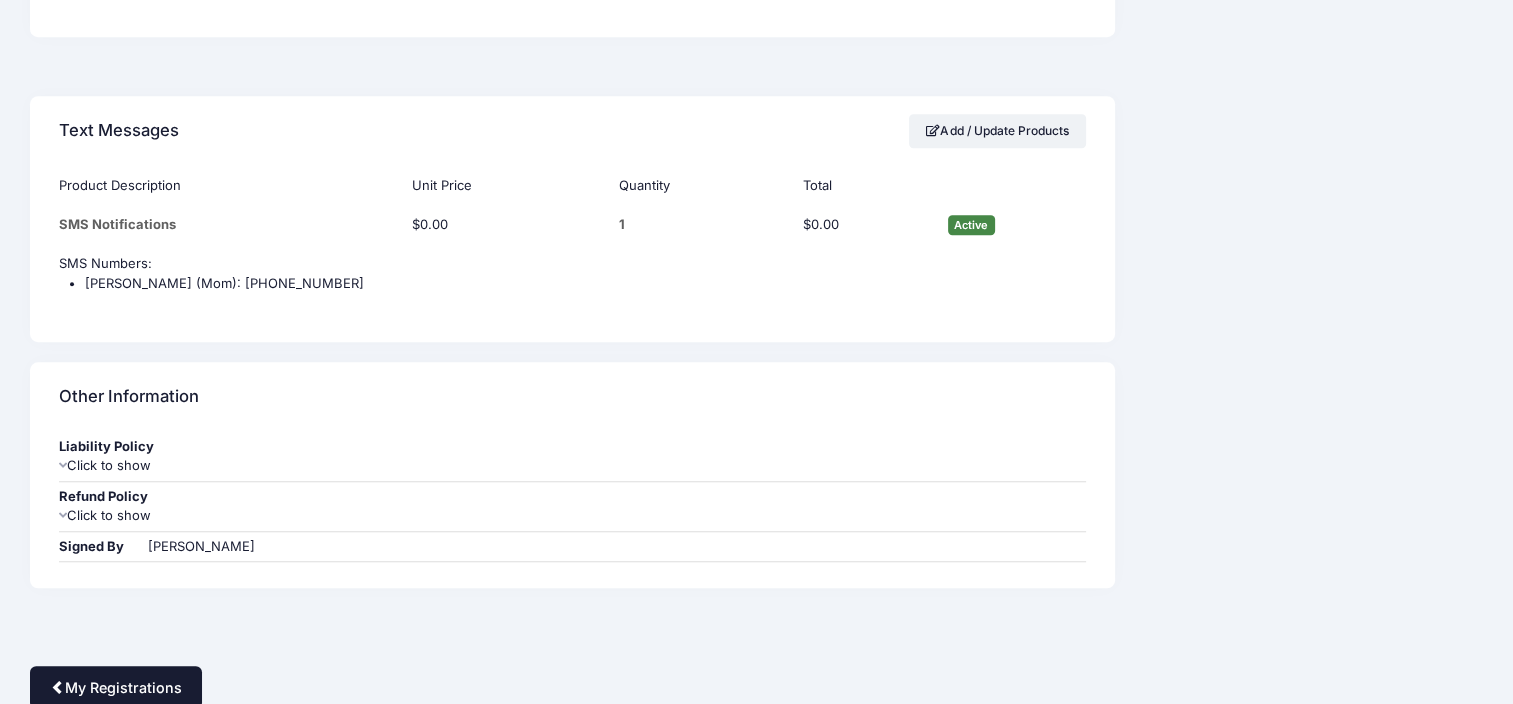 click on "My Registrations" at bounding box center (116, 687) 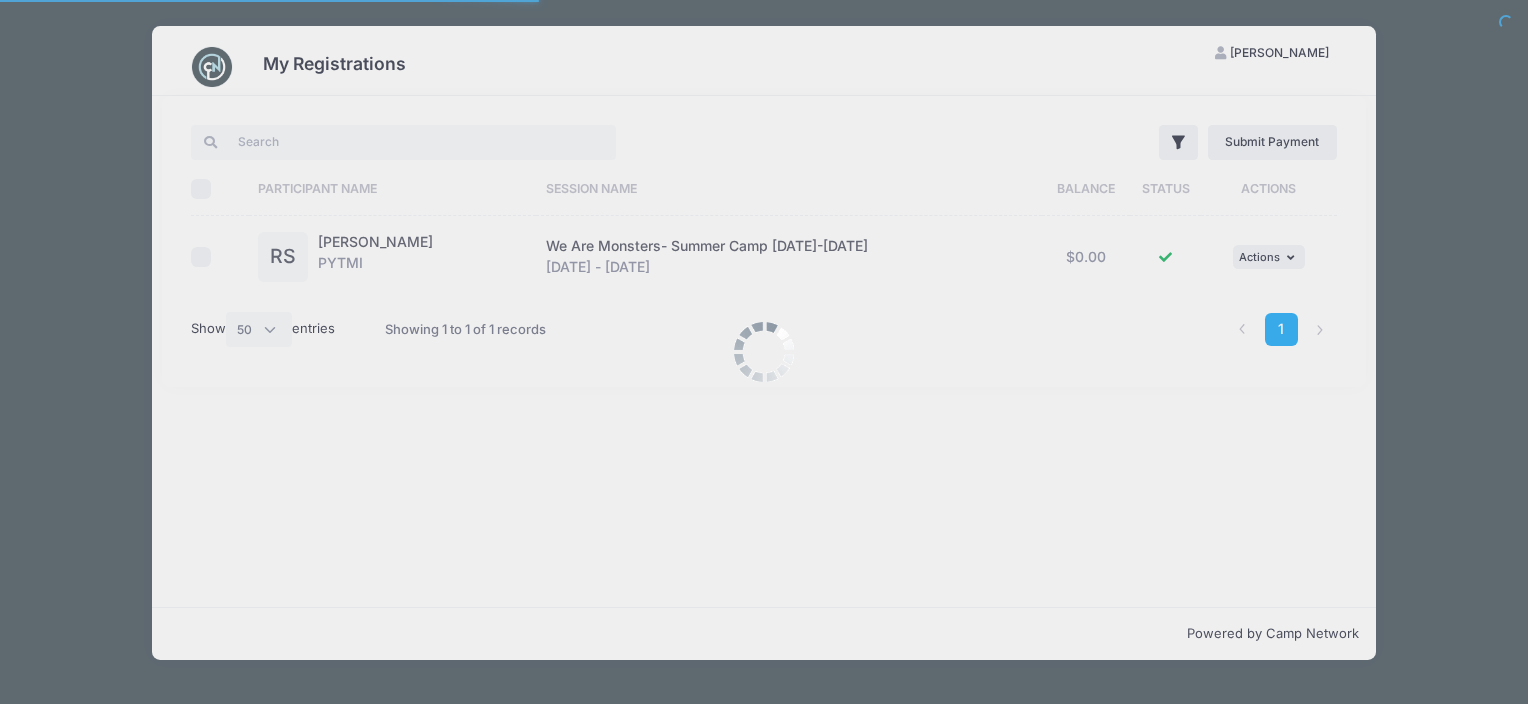 select on "50" 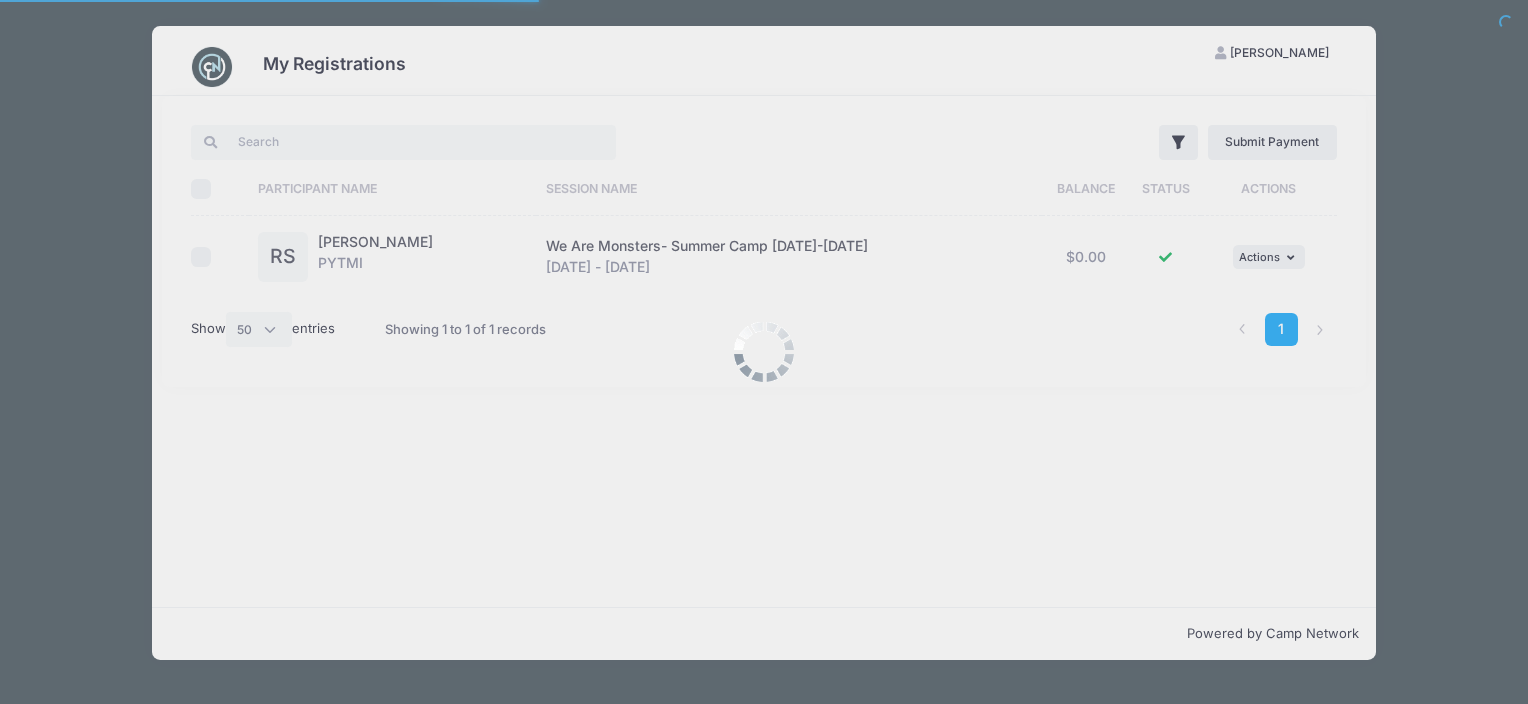 scroll, scrollTop: 0, scrollLeft: 0, axis: both 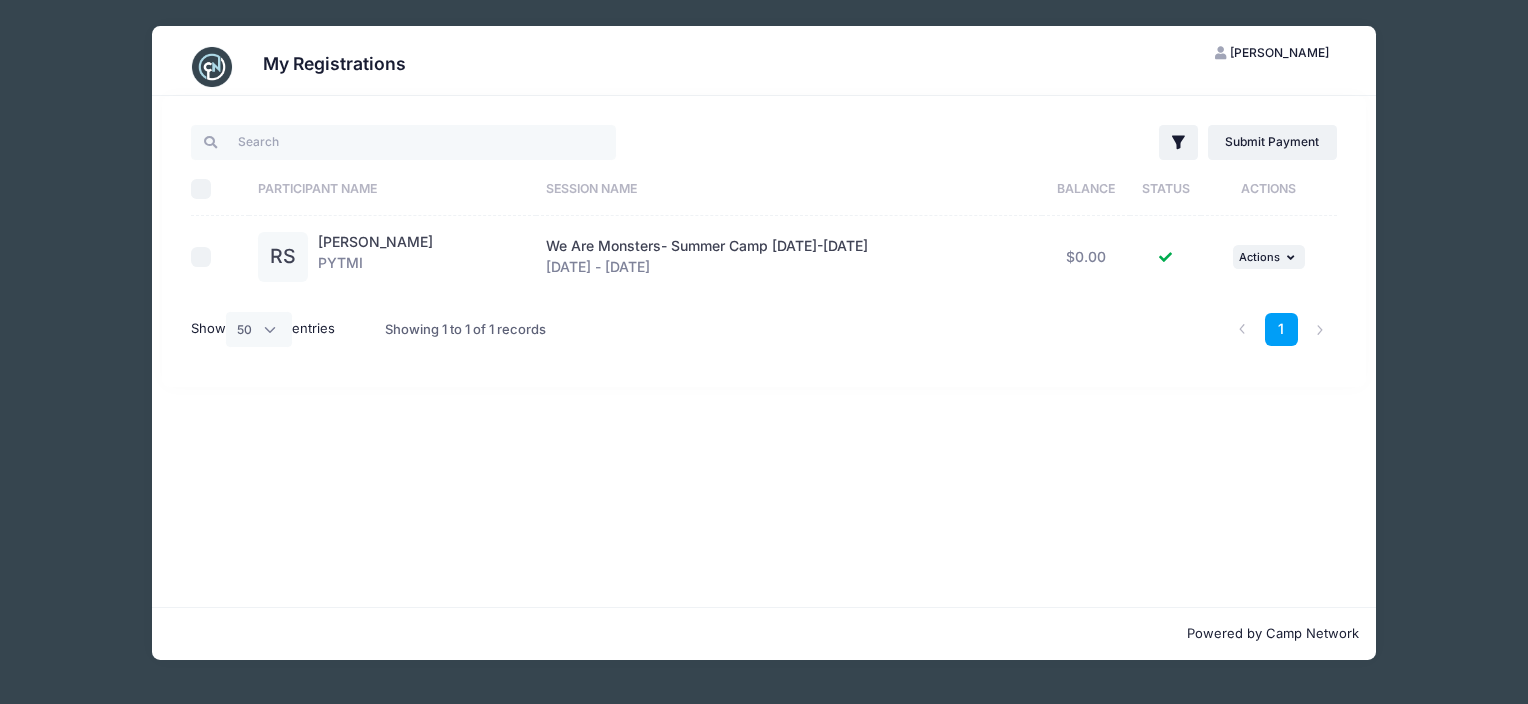 click on "[PERSON_NAME]" at bounding box center [1279, 52] 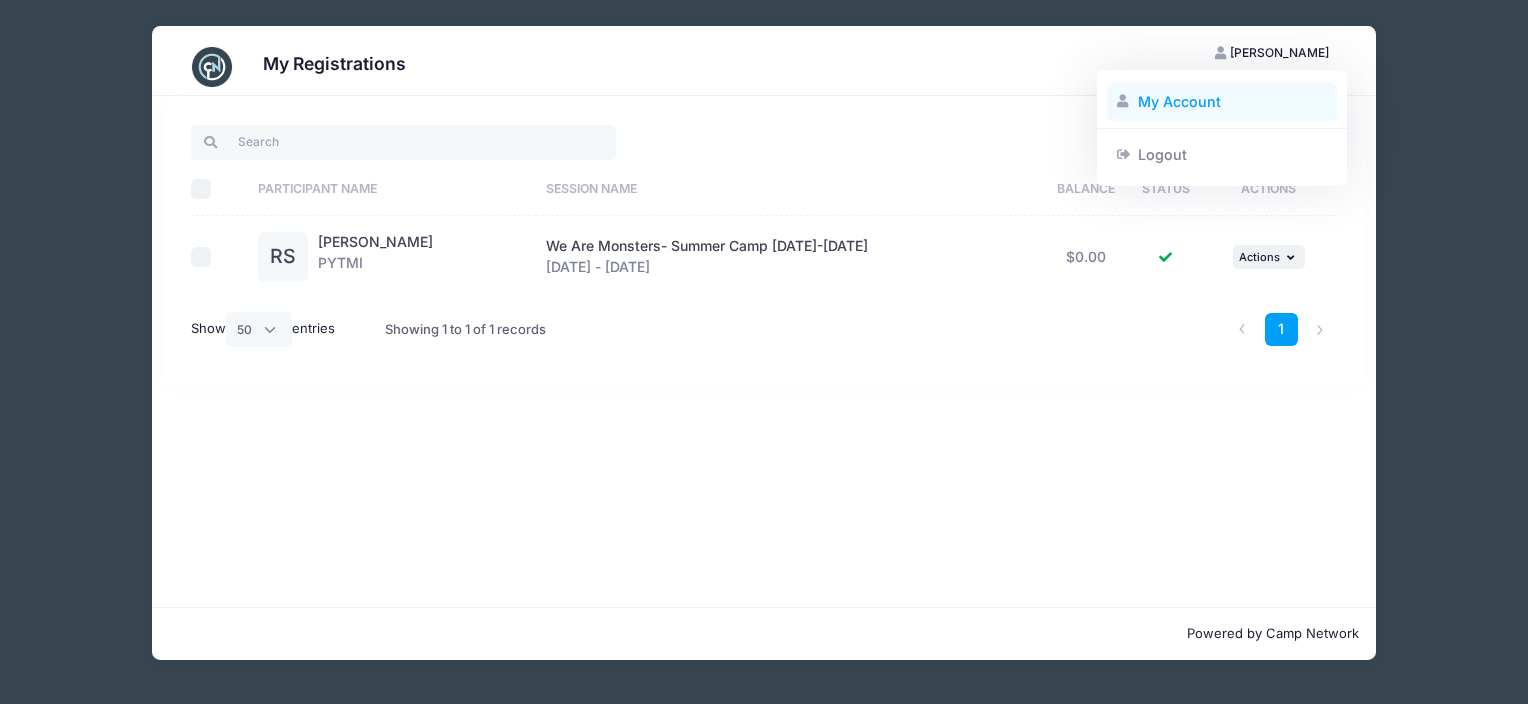 click on "My Account" at bounding box center [1222, 102] 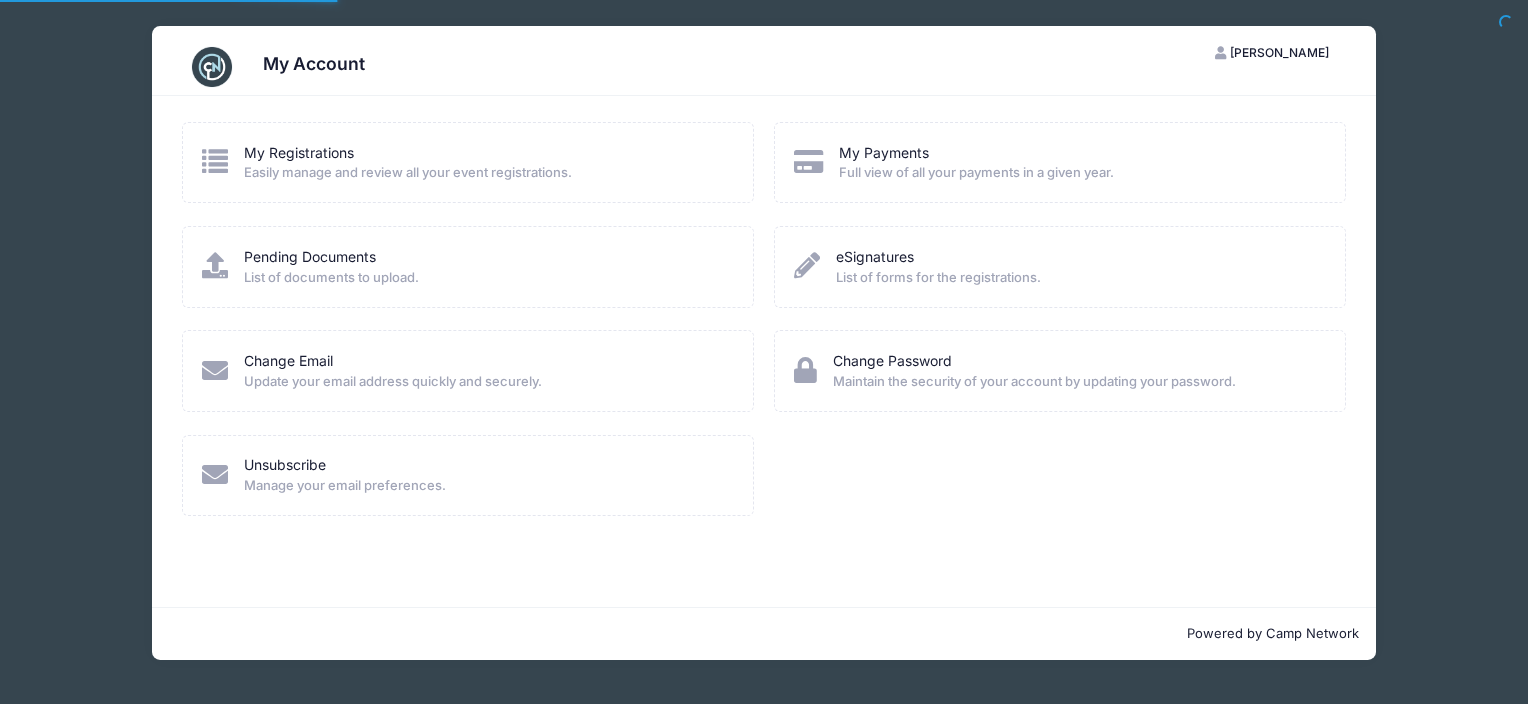 scroll, scrollTop: 0, scrollLeft: 0, axis: both 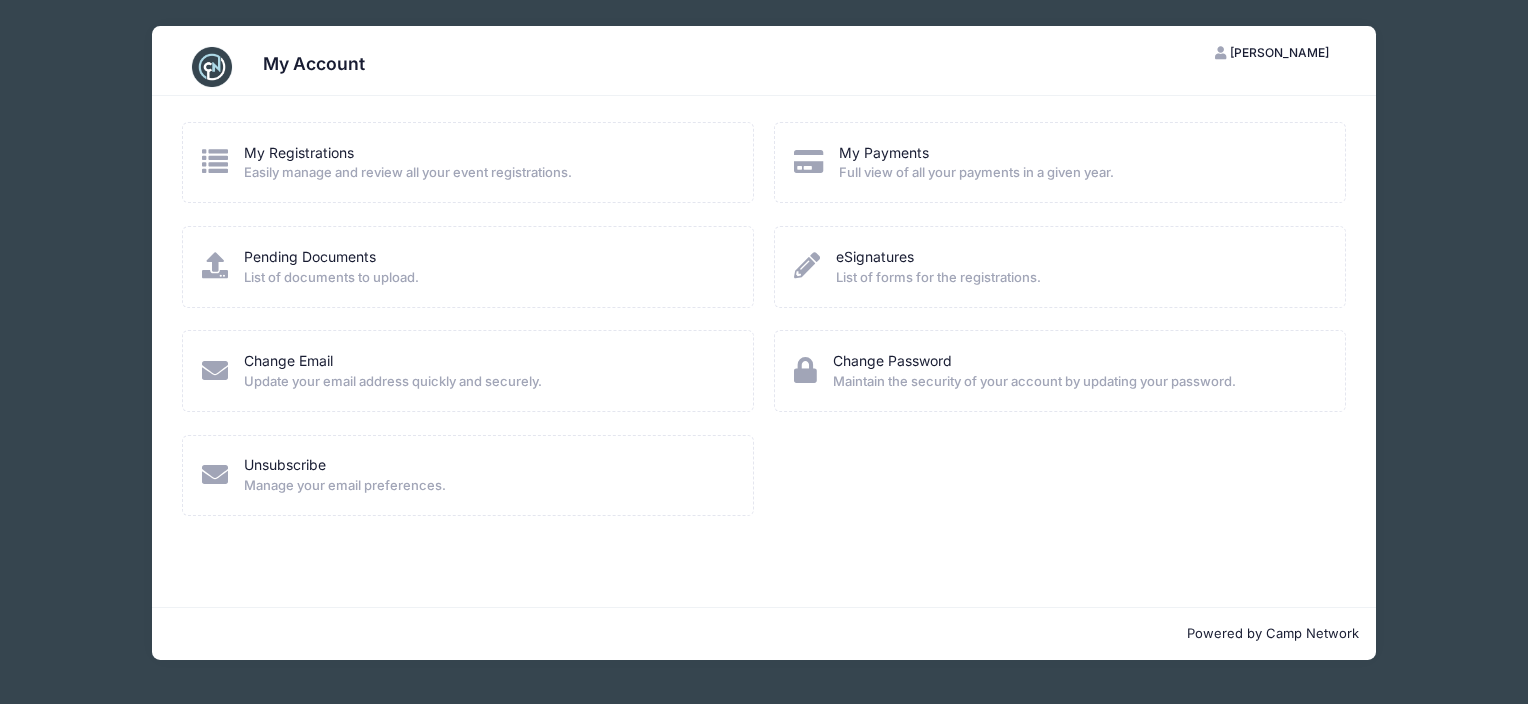 click on "Easily manage and review all your event registrations." at bounding box center [408, 173] 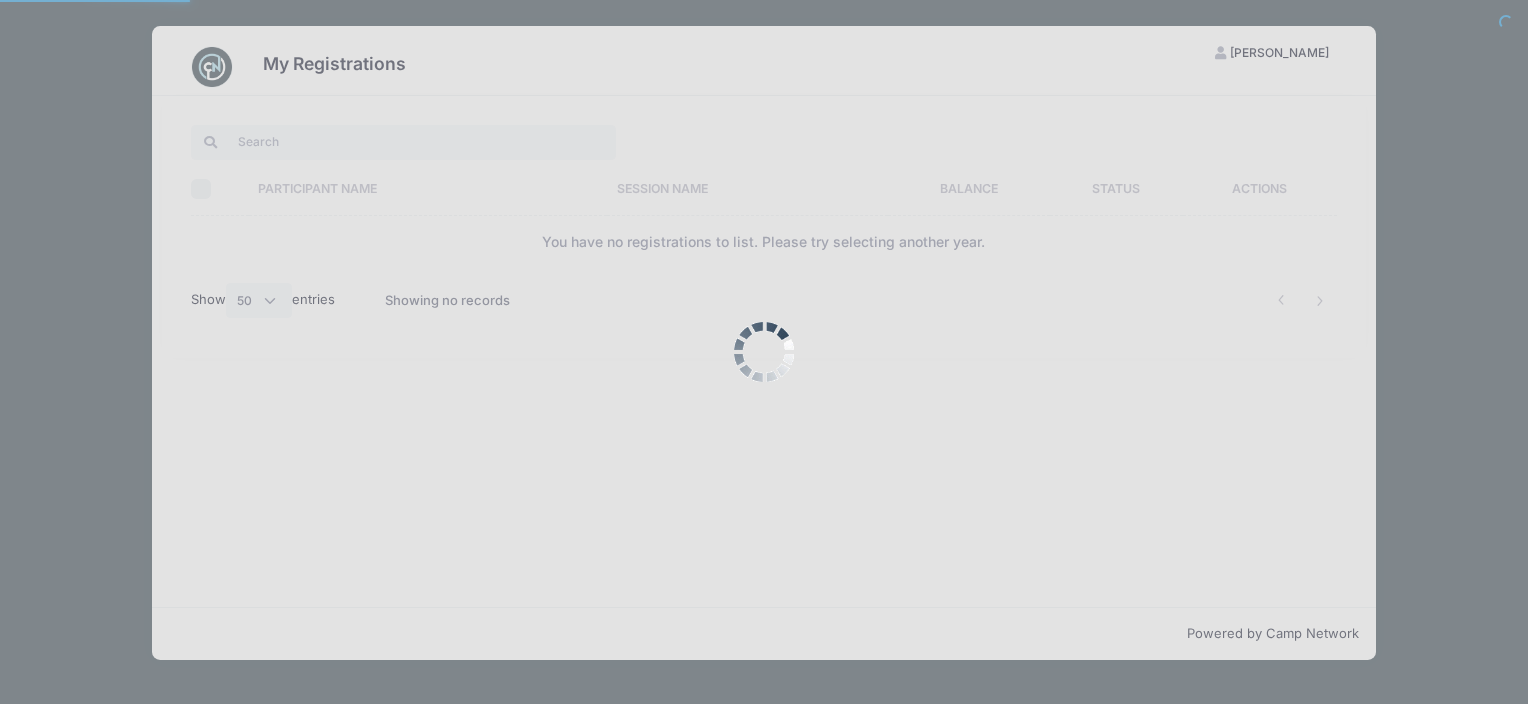 select on "50" 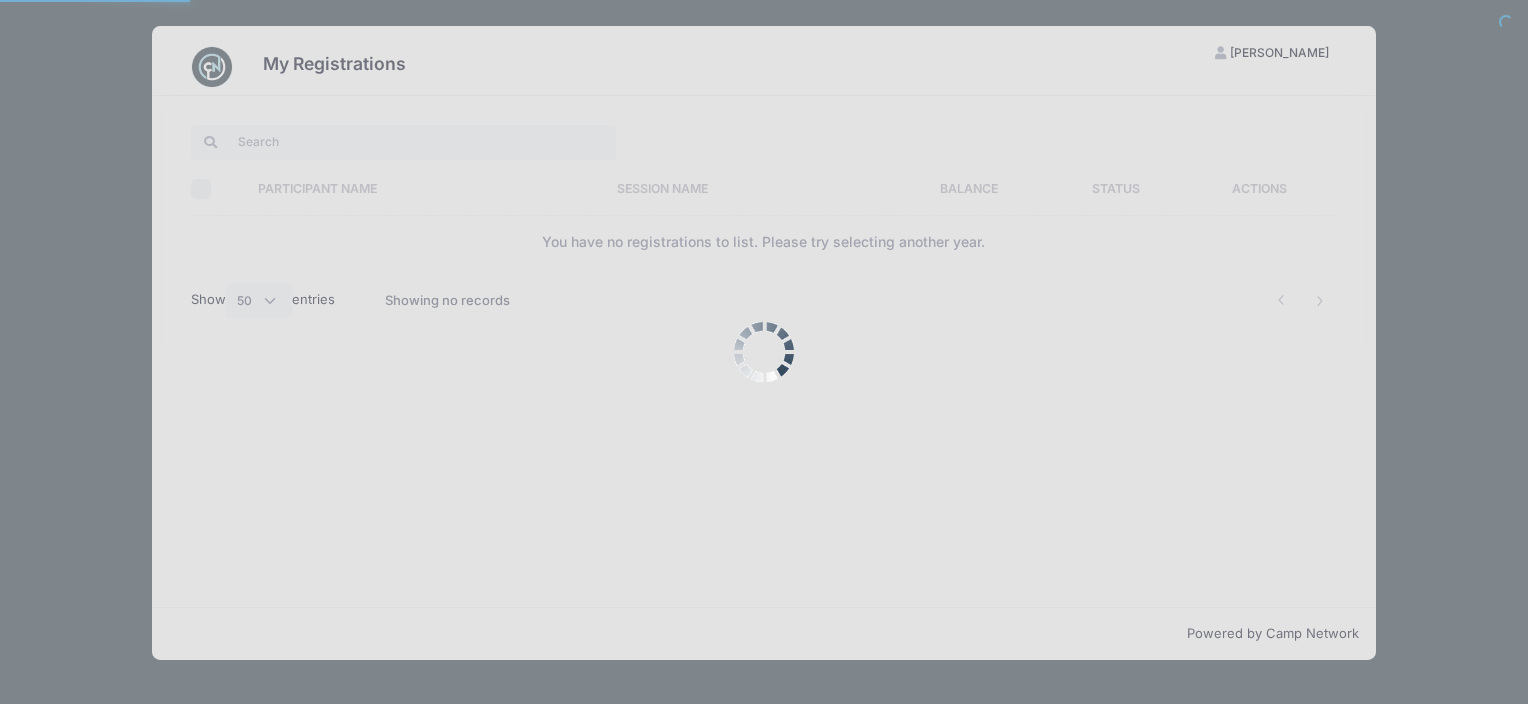 scroll, scrollTop: 0, scrollLeft: 0, axis: both 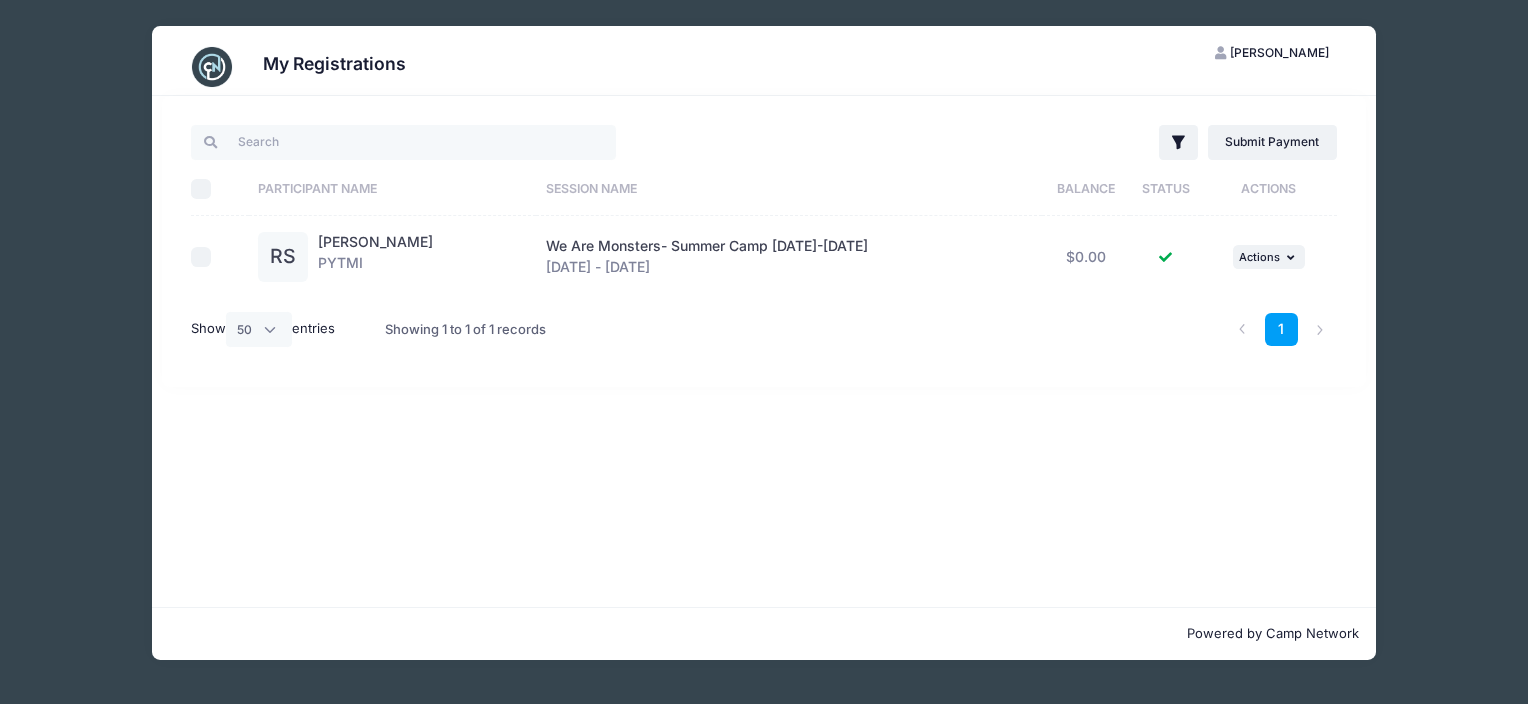click on "[PERSON_NAME]" at bounding box center (1279, 52) 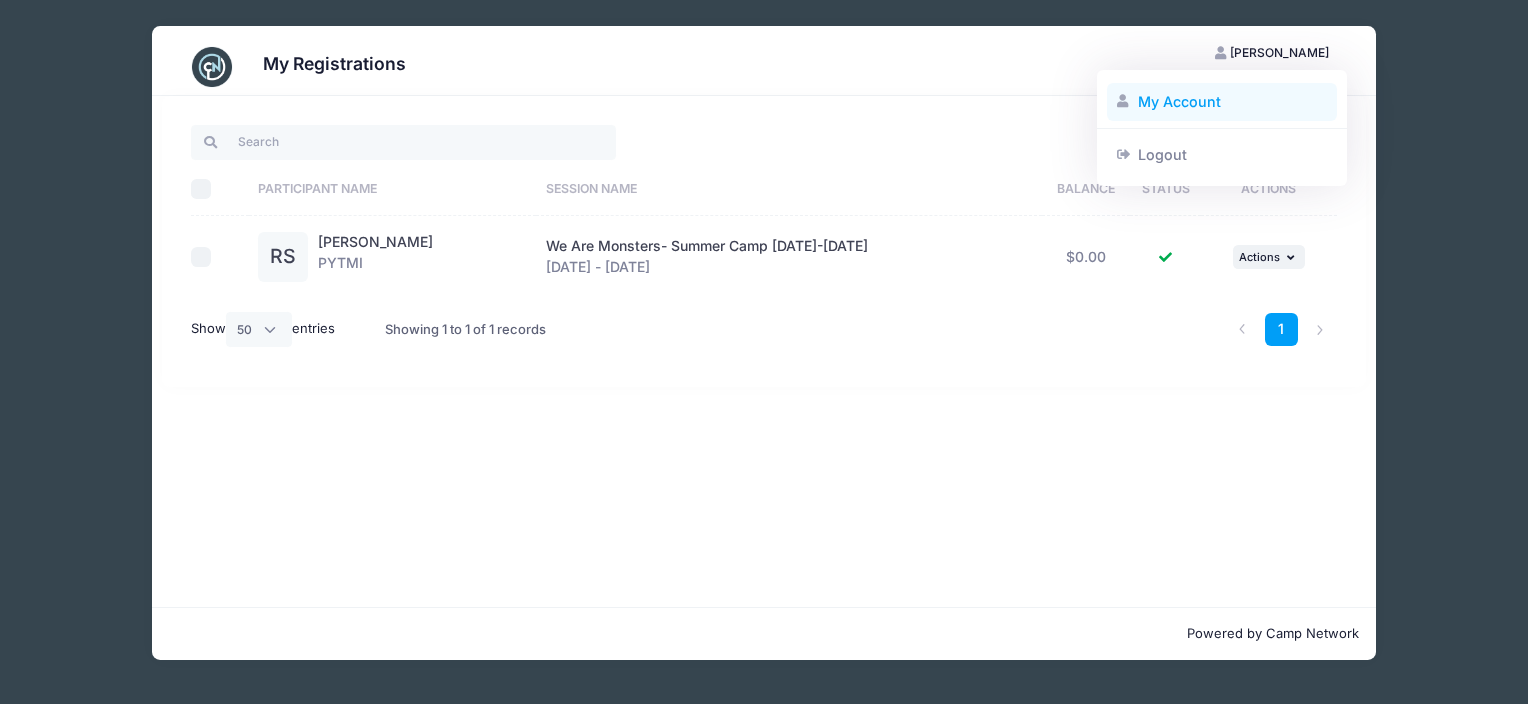 click on "My Account" at bounding box center (1222, 102) 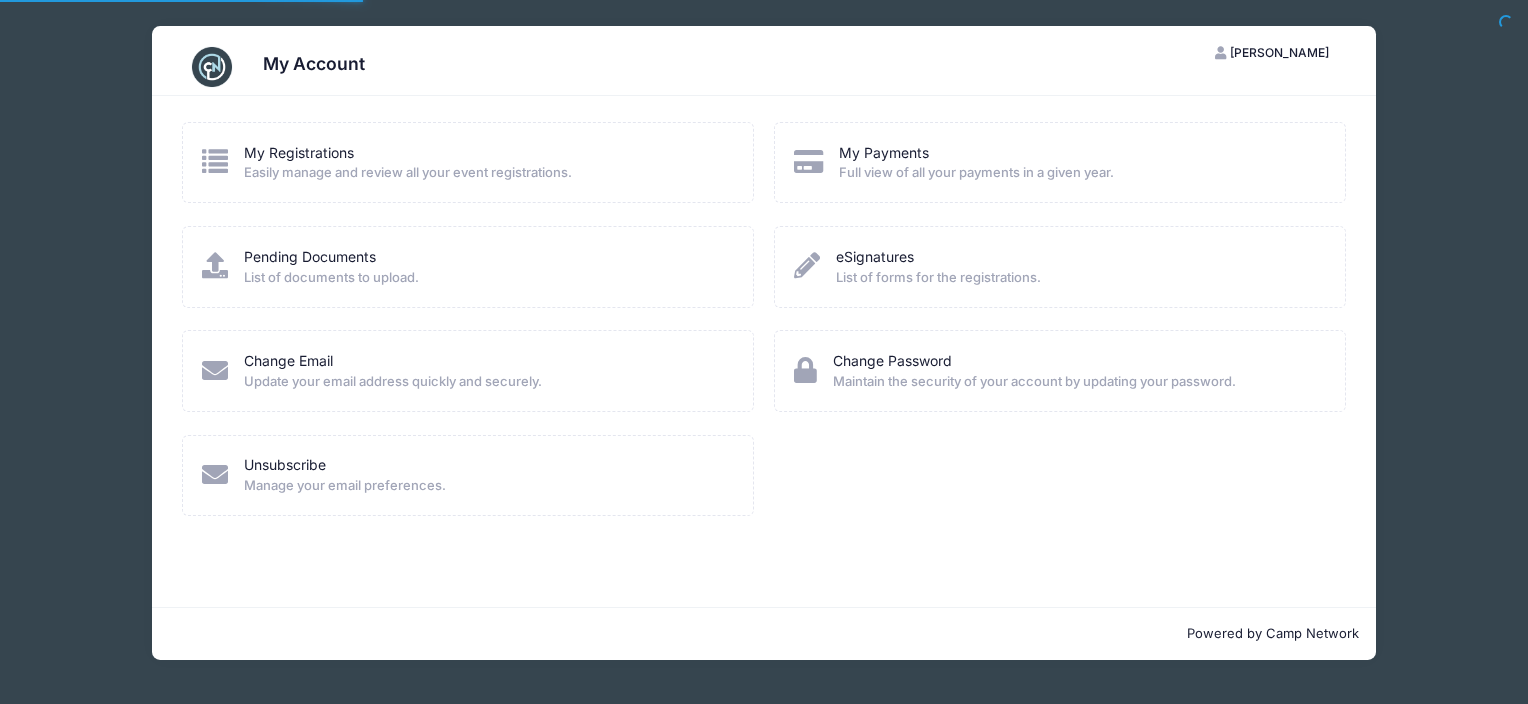 scroll, scrollTop: 0, scrollLeft: 0, axis: both 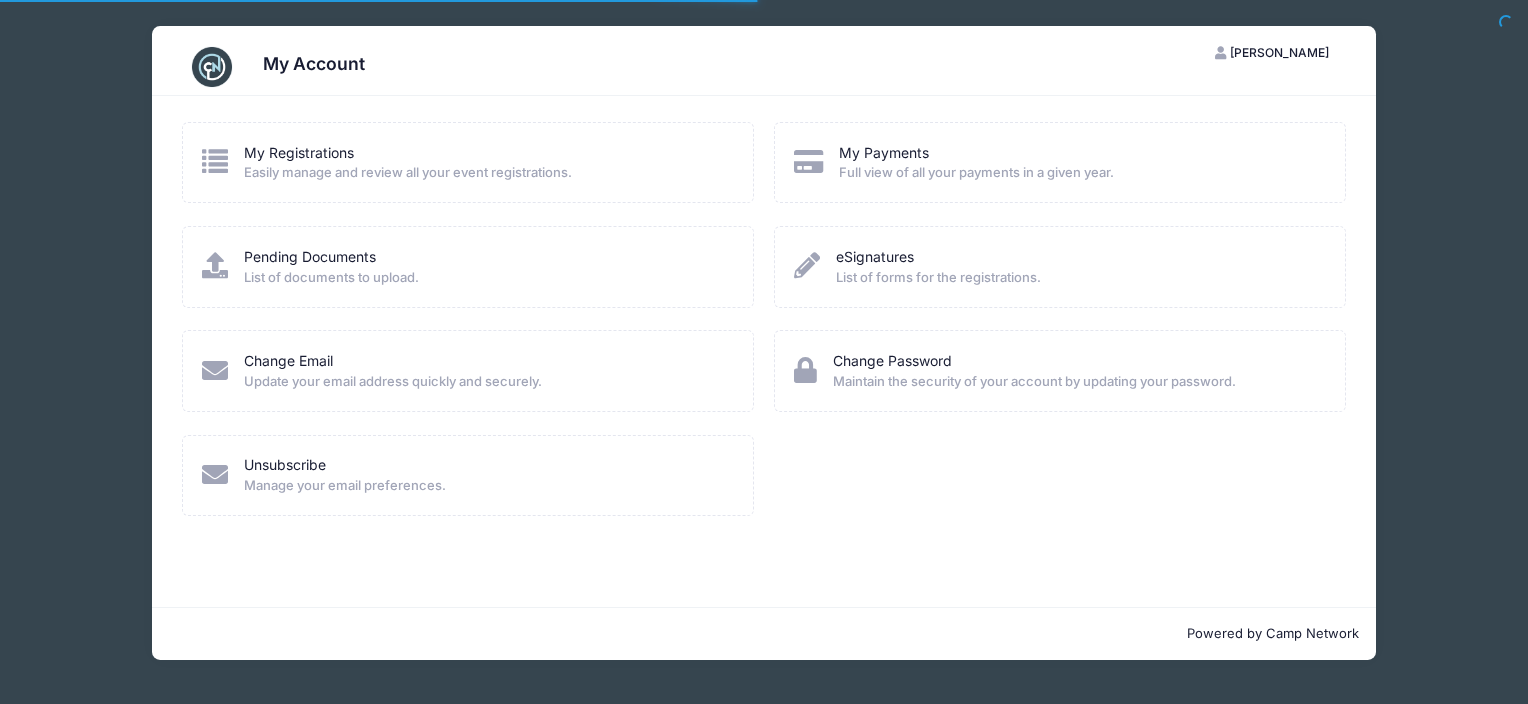 click on "List of documents to upload." at bounding box center (331, 278) 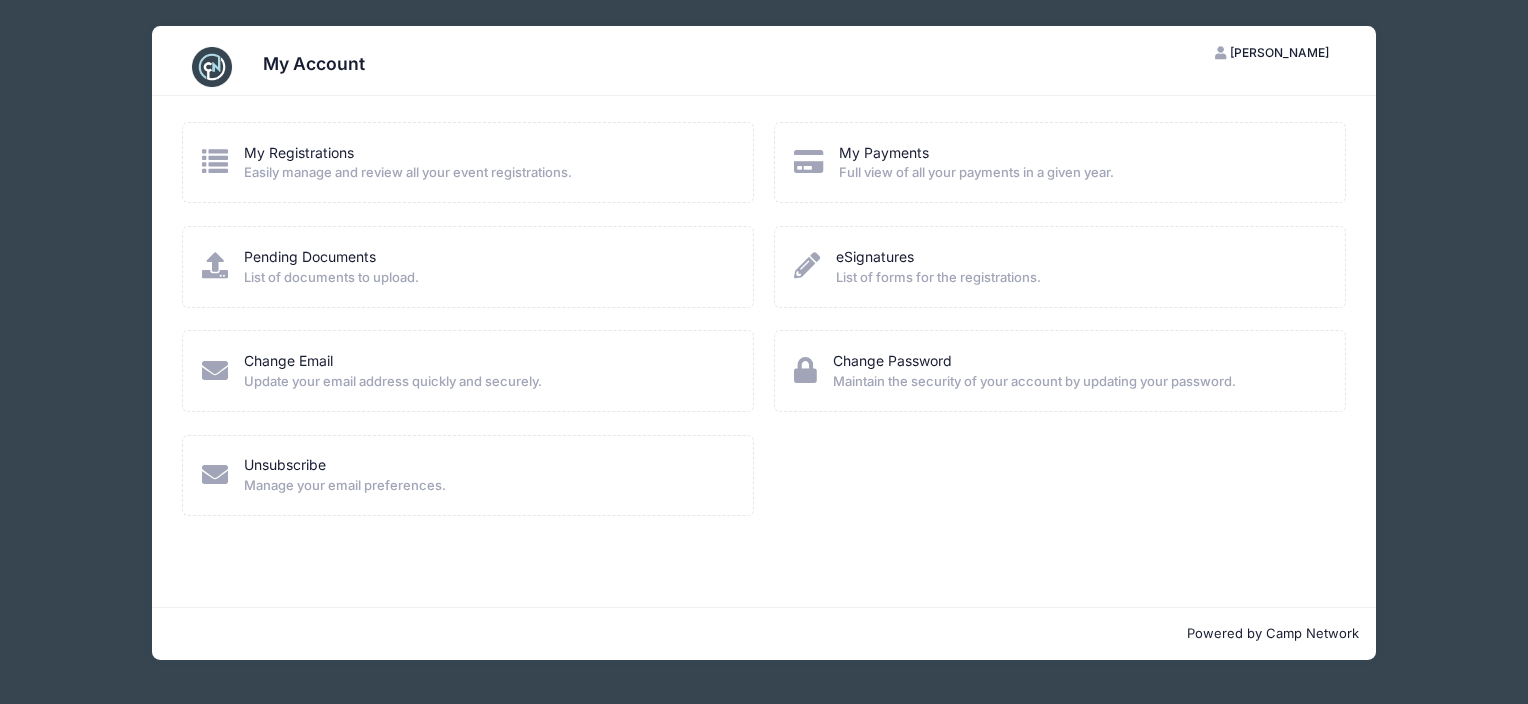 click at bounding box center [215, 265] 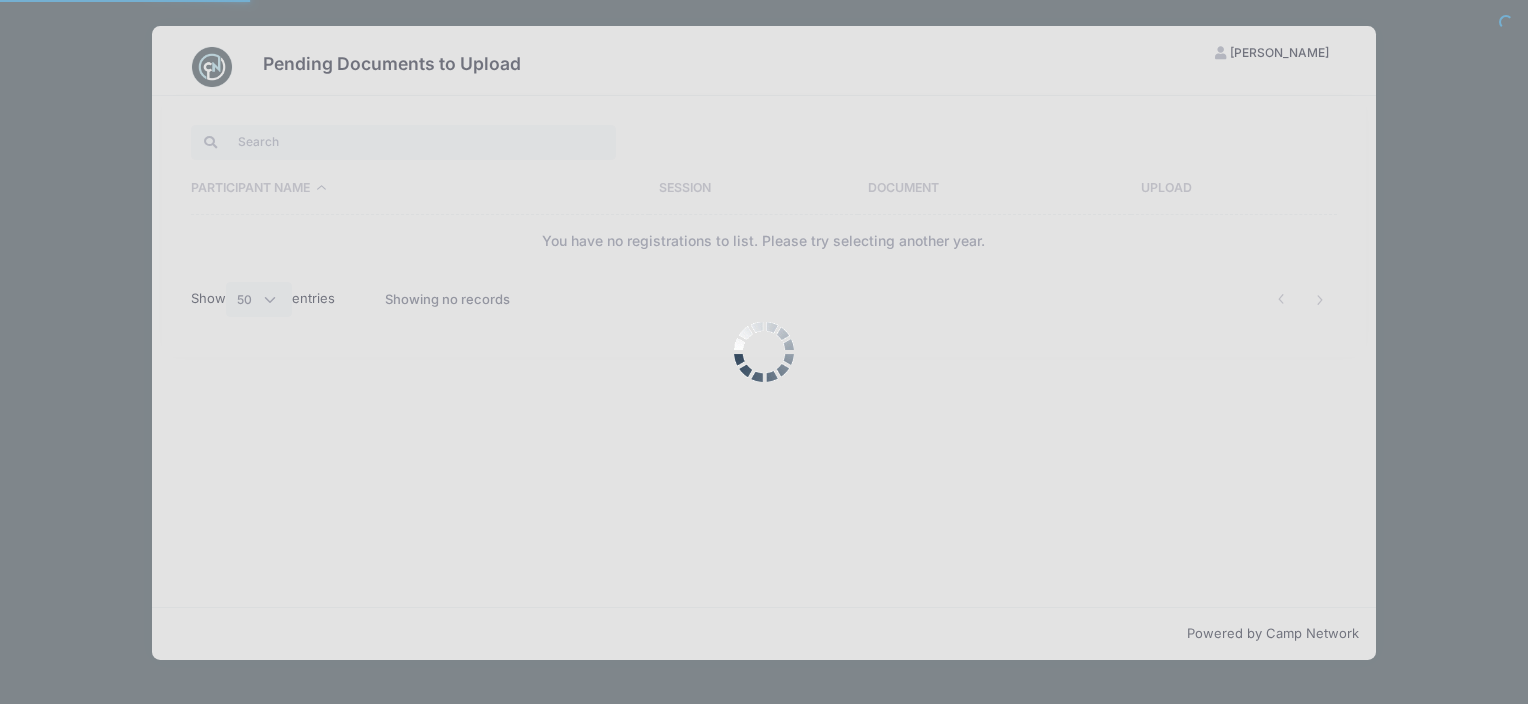 select on "50" 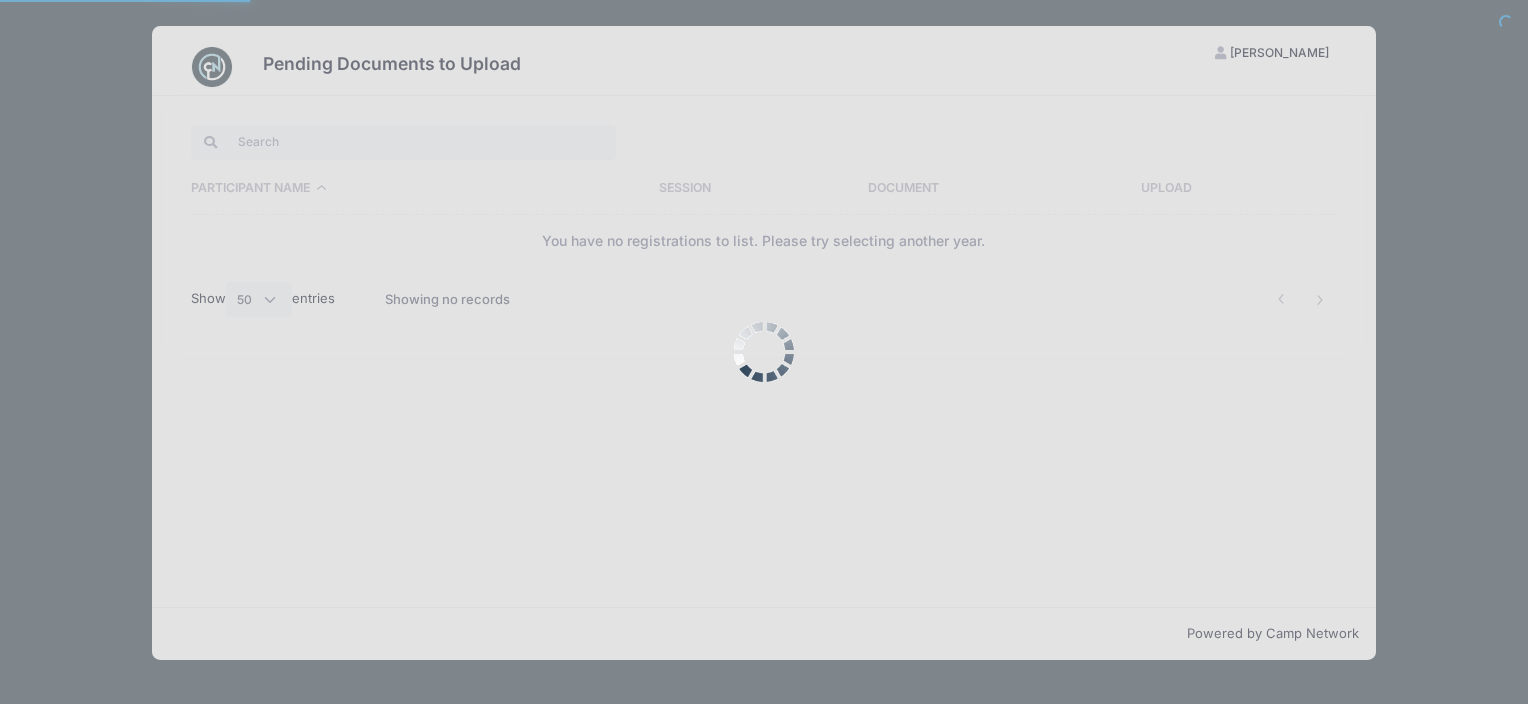 scroll, scrollTop: 0, scrollLeft: 0, axis: both 